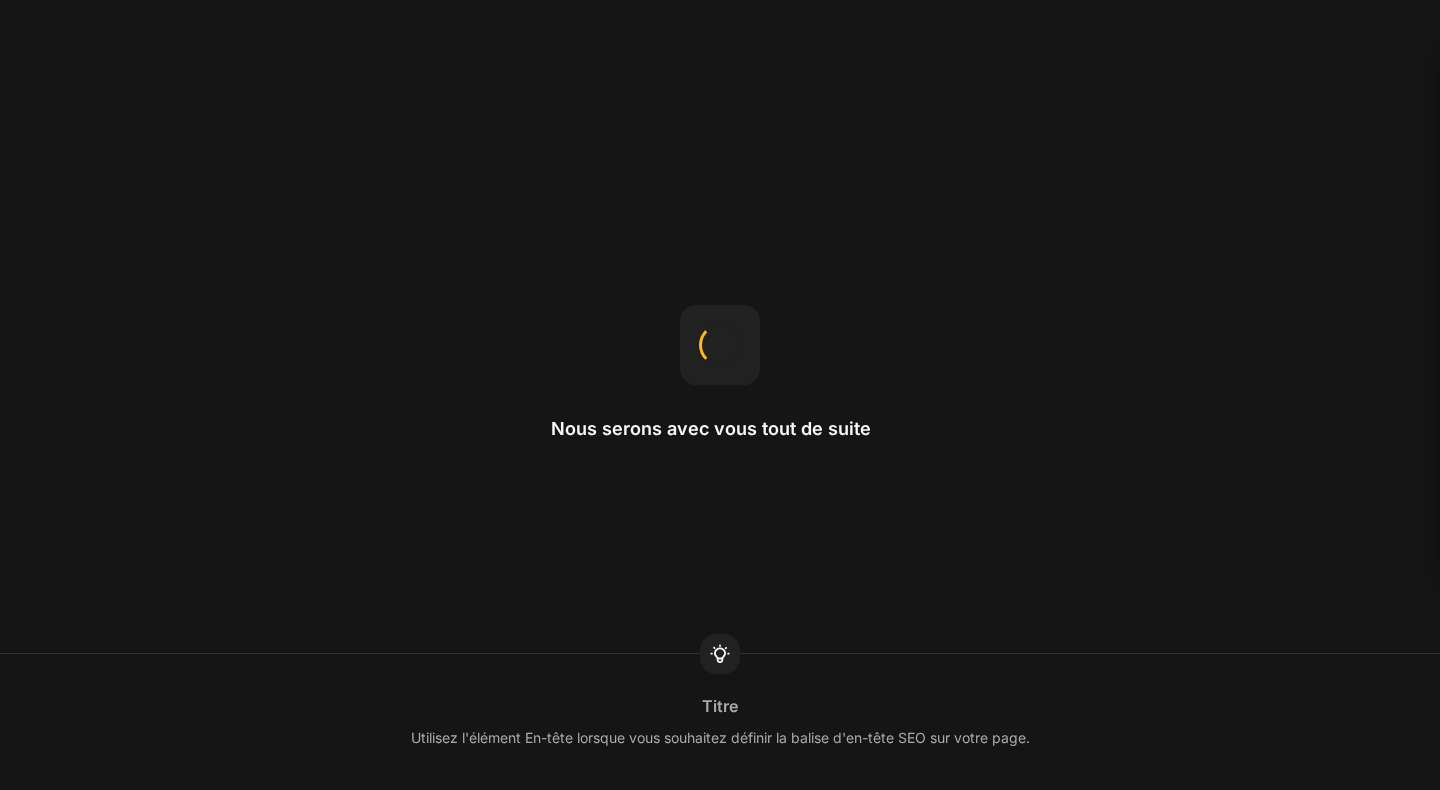 scroll, scrollTop: 0, scrollLeft: 0, axis: both 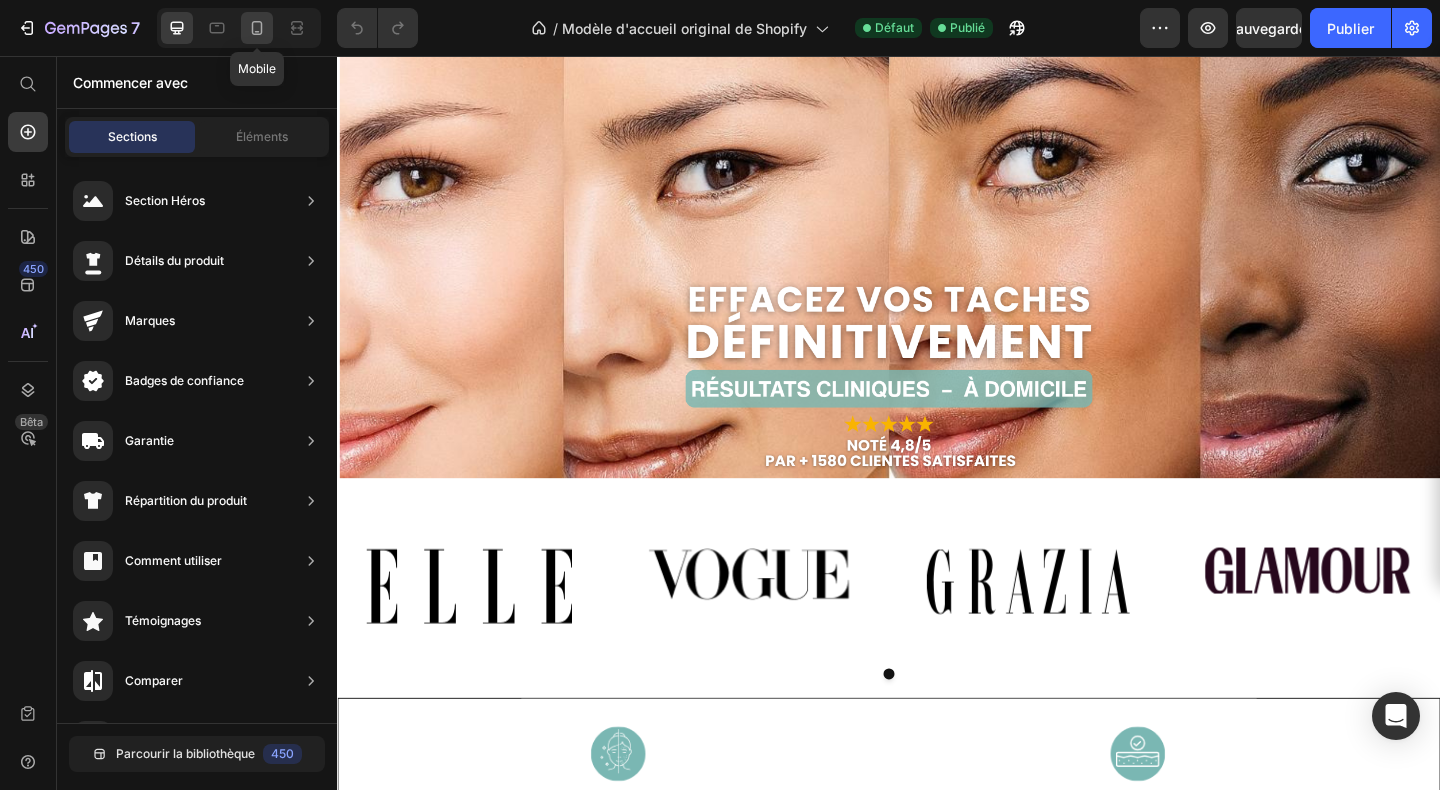 click 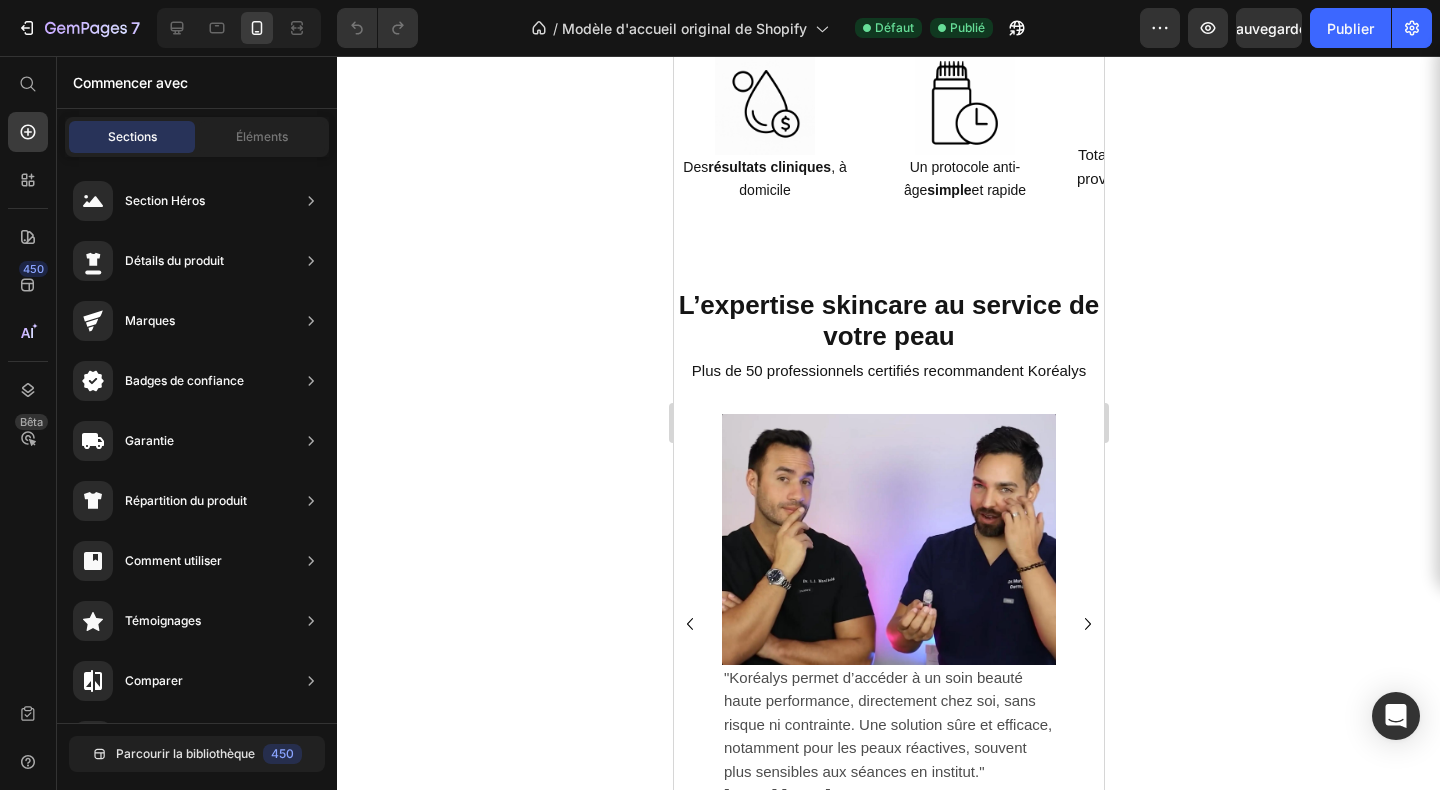 scroll, scrollTop: 5348, scrollLeft: 0, axis: vertical 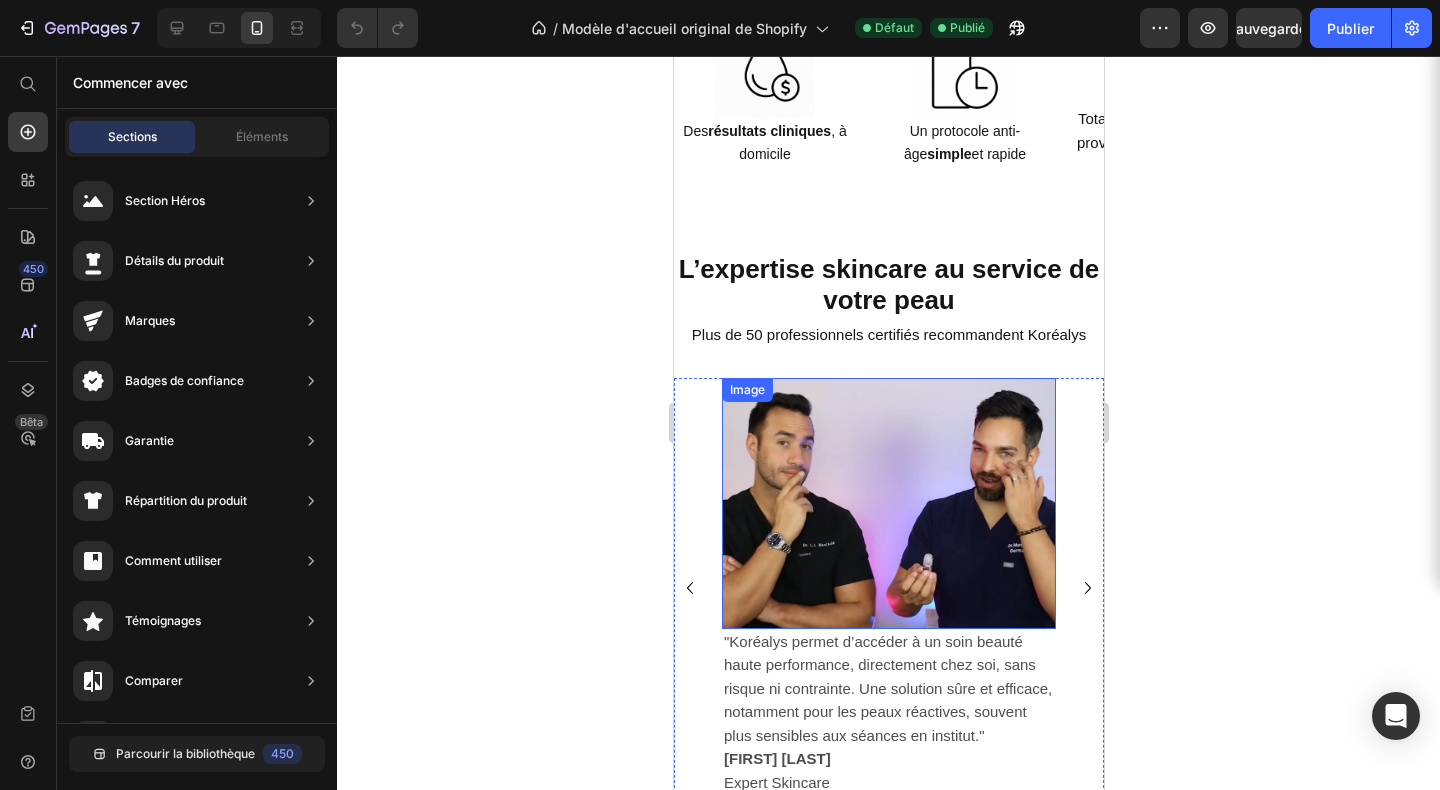 click at bounding box center (888, 503) 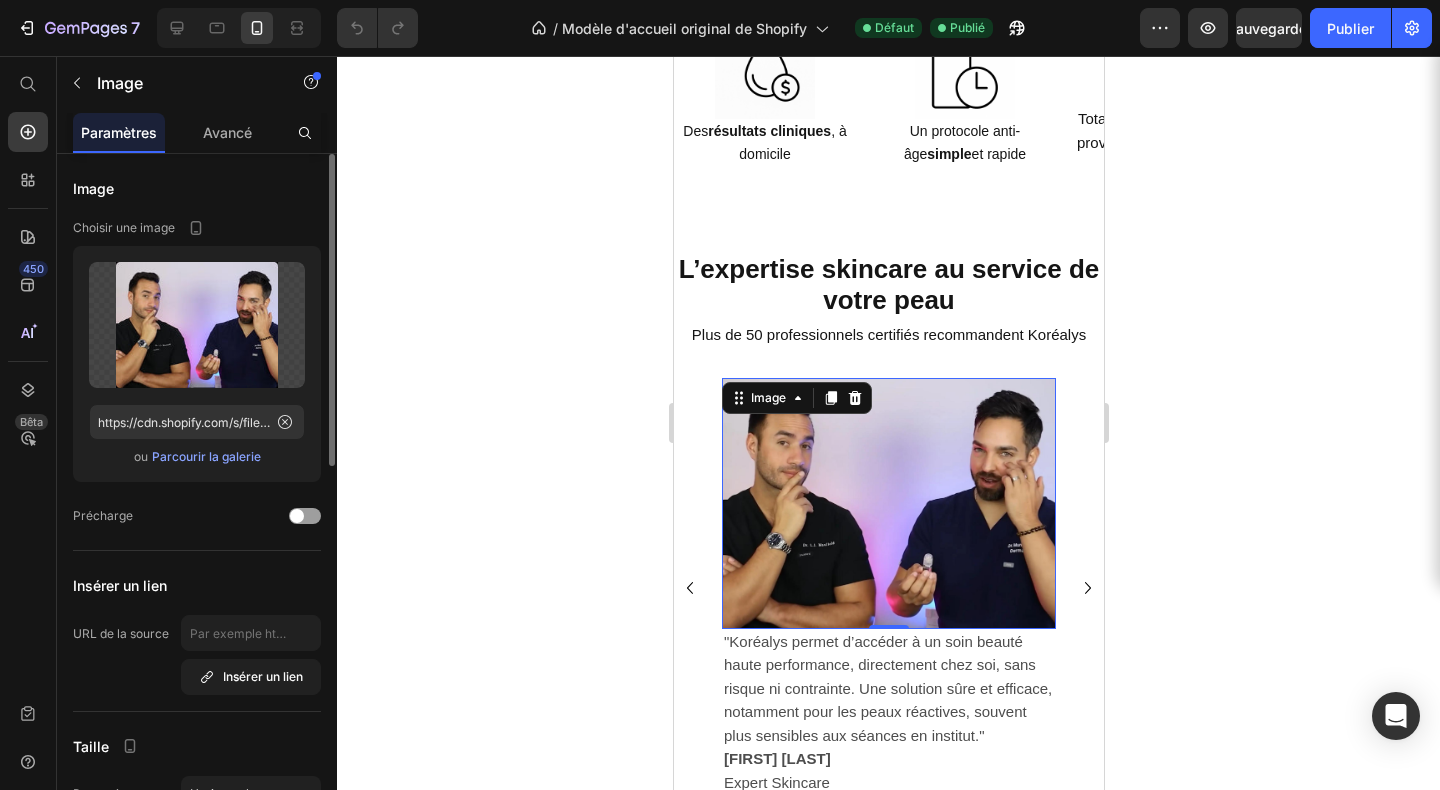 click on "Parcourir la galerie" at bounding box center (206, 456) 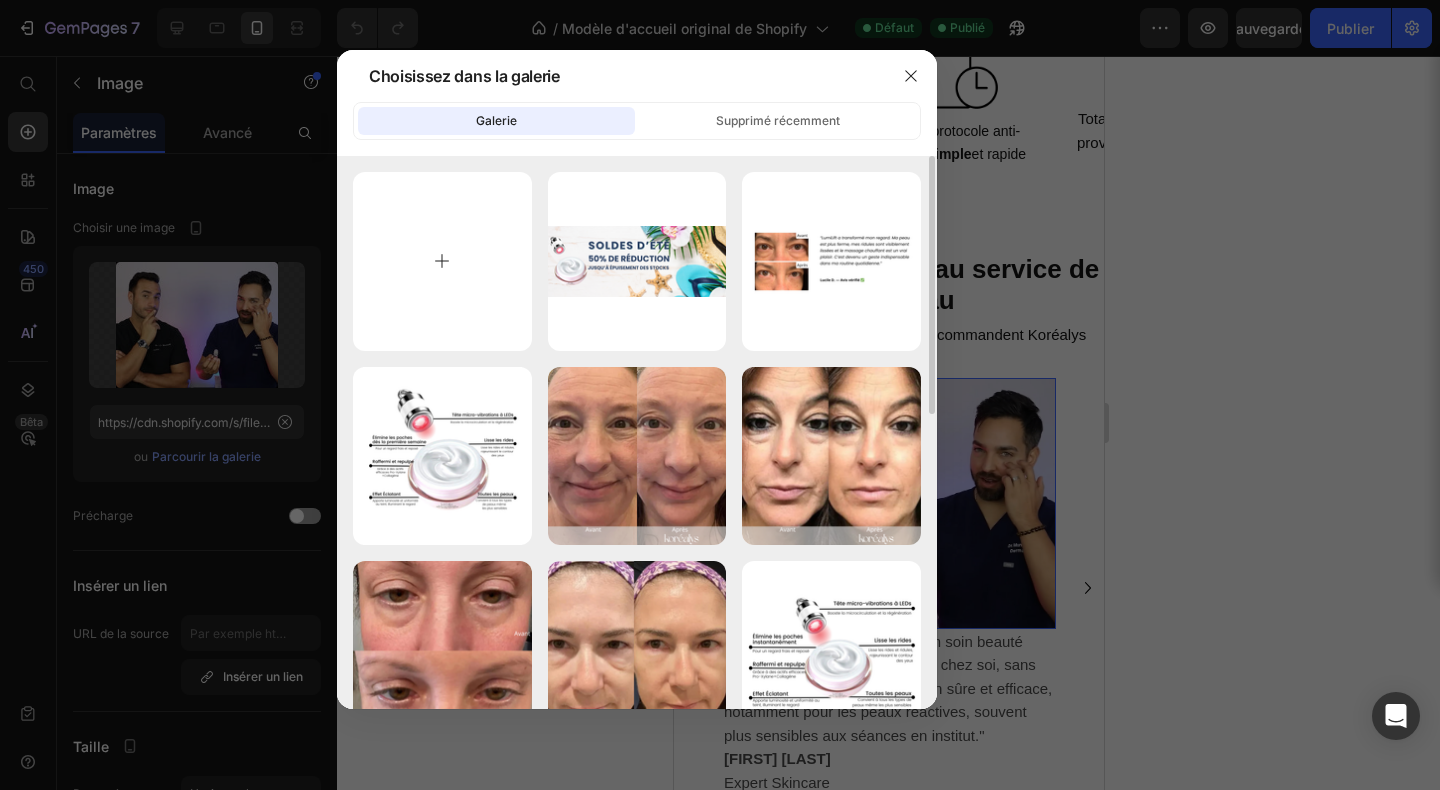 click at bounding box center [442, 261] 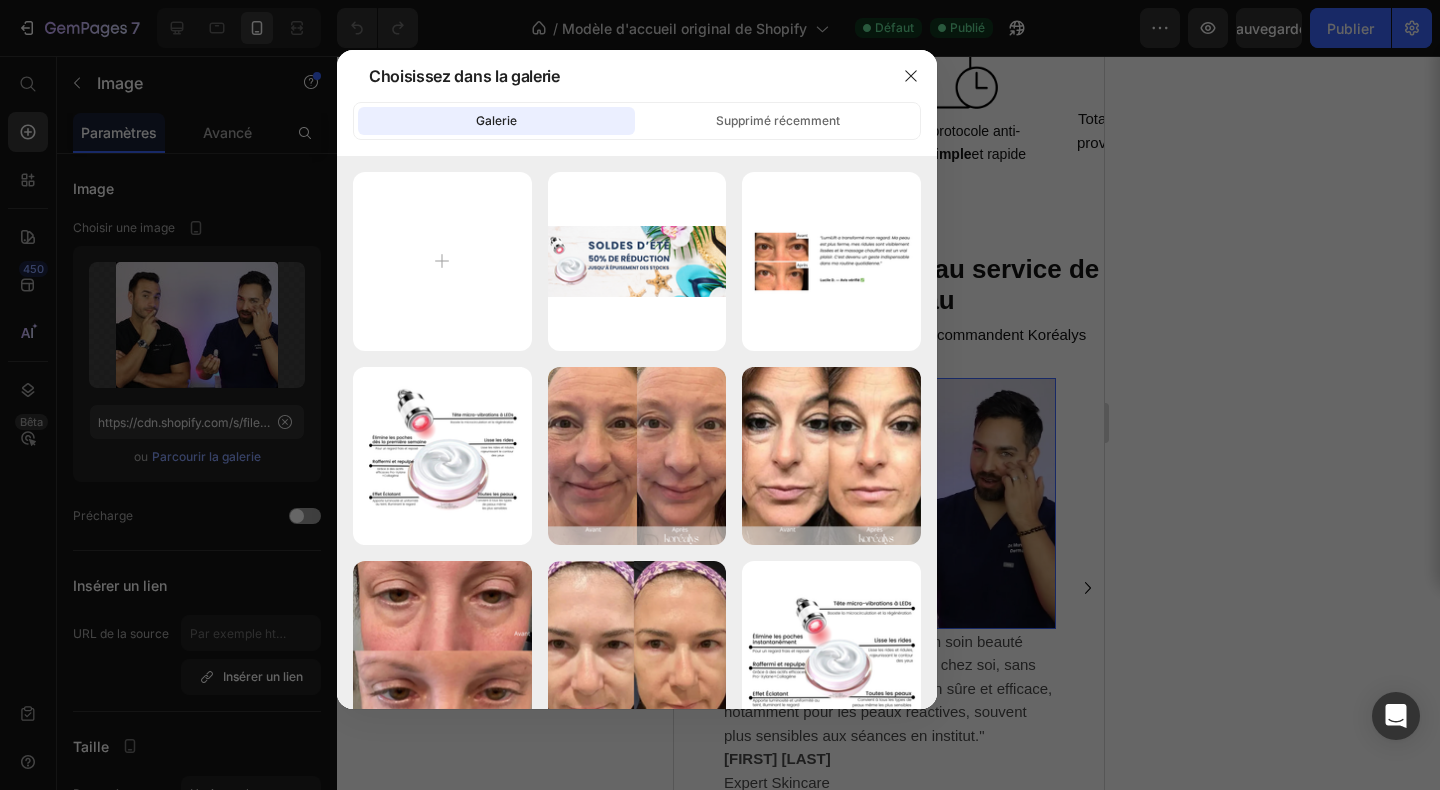 click at bounding box center (720, 395) 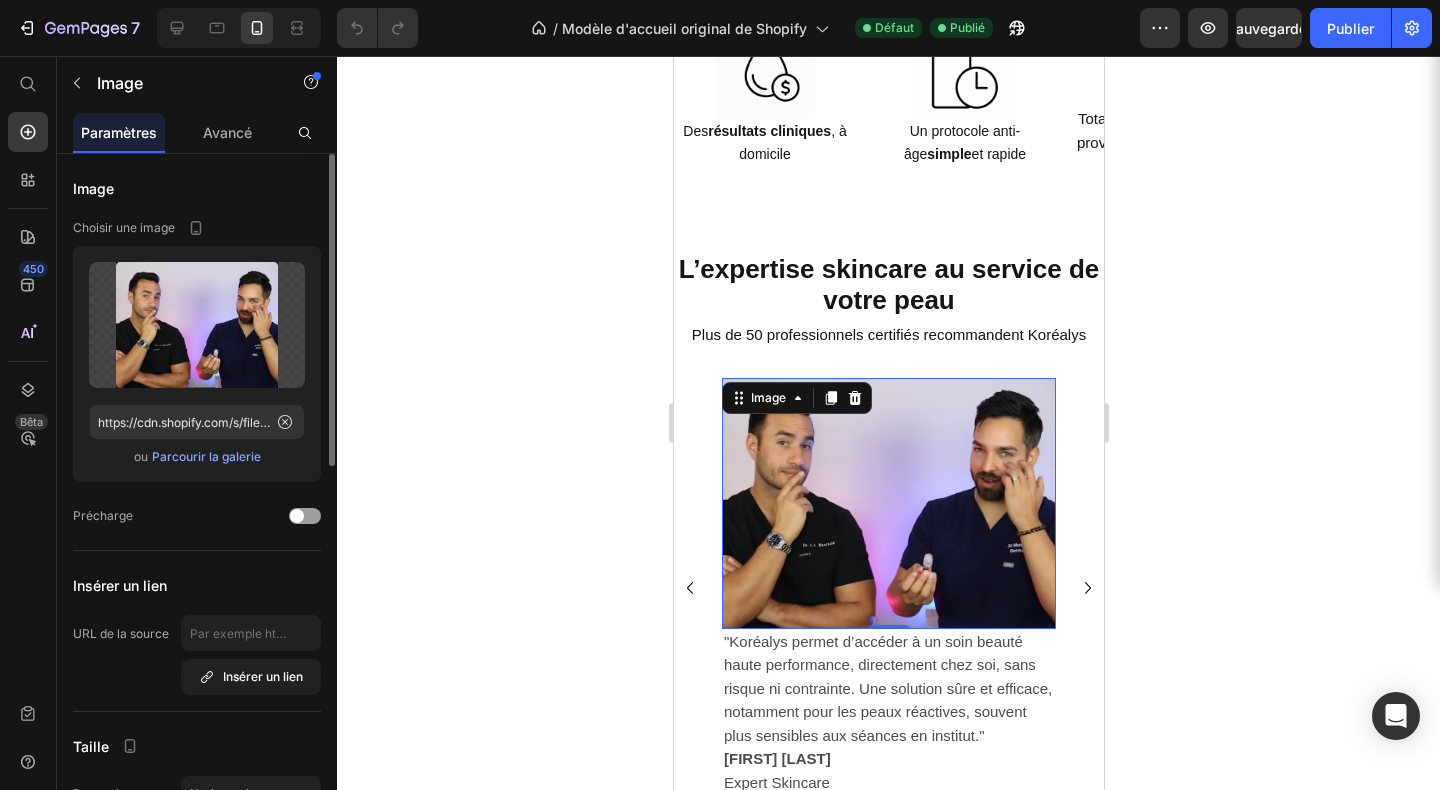 click on "Parcourir la galerie" at bounding box center [206, 456] 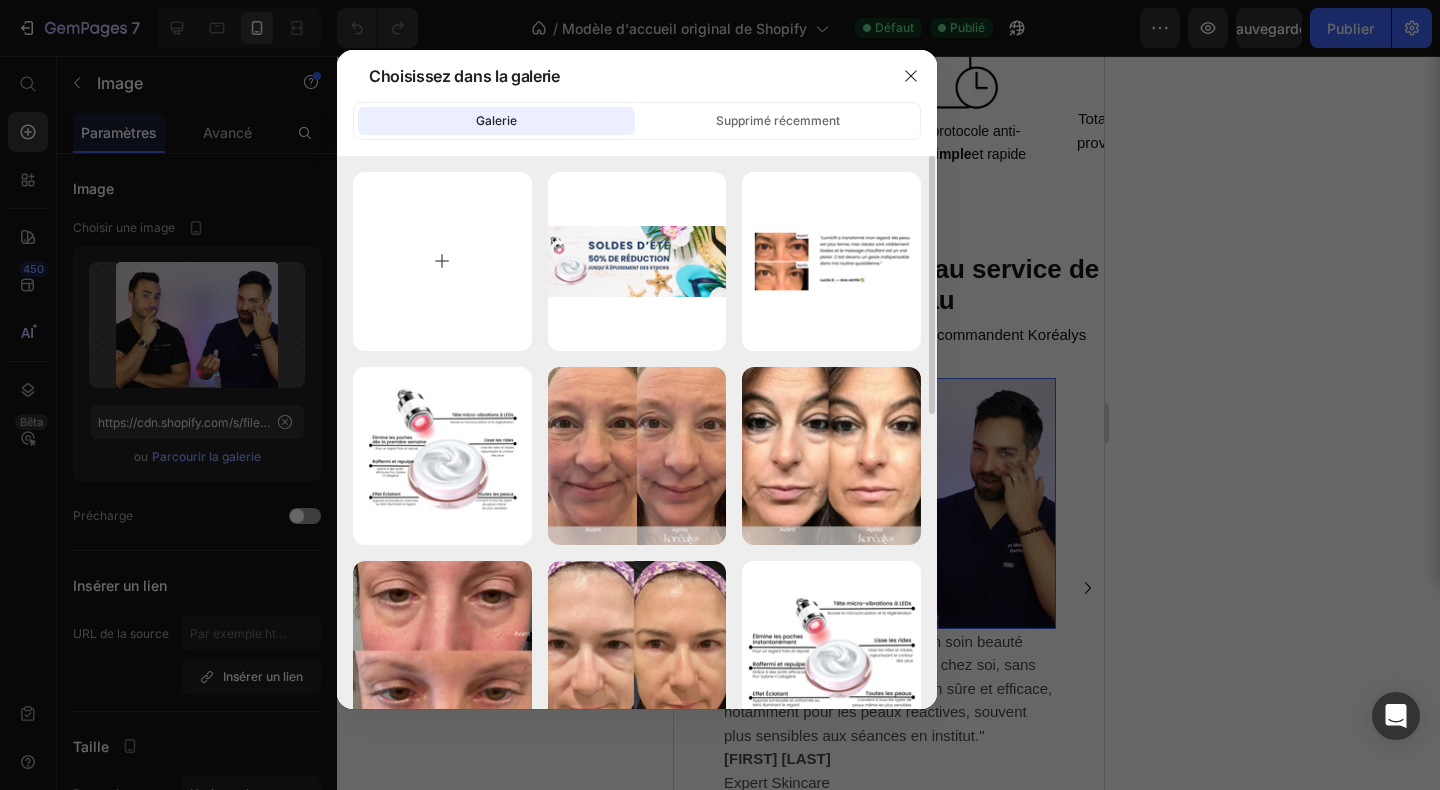 click at bounding box center (442, 261) 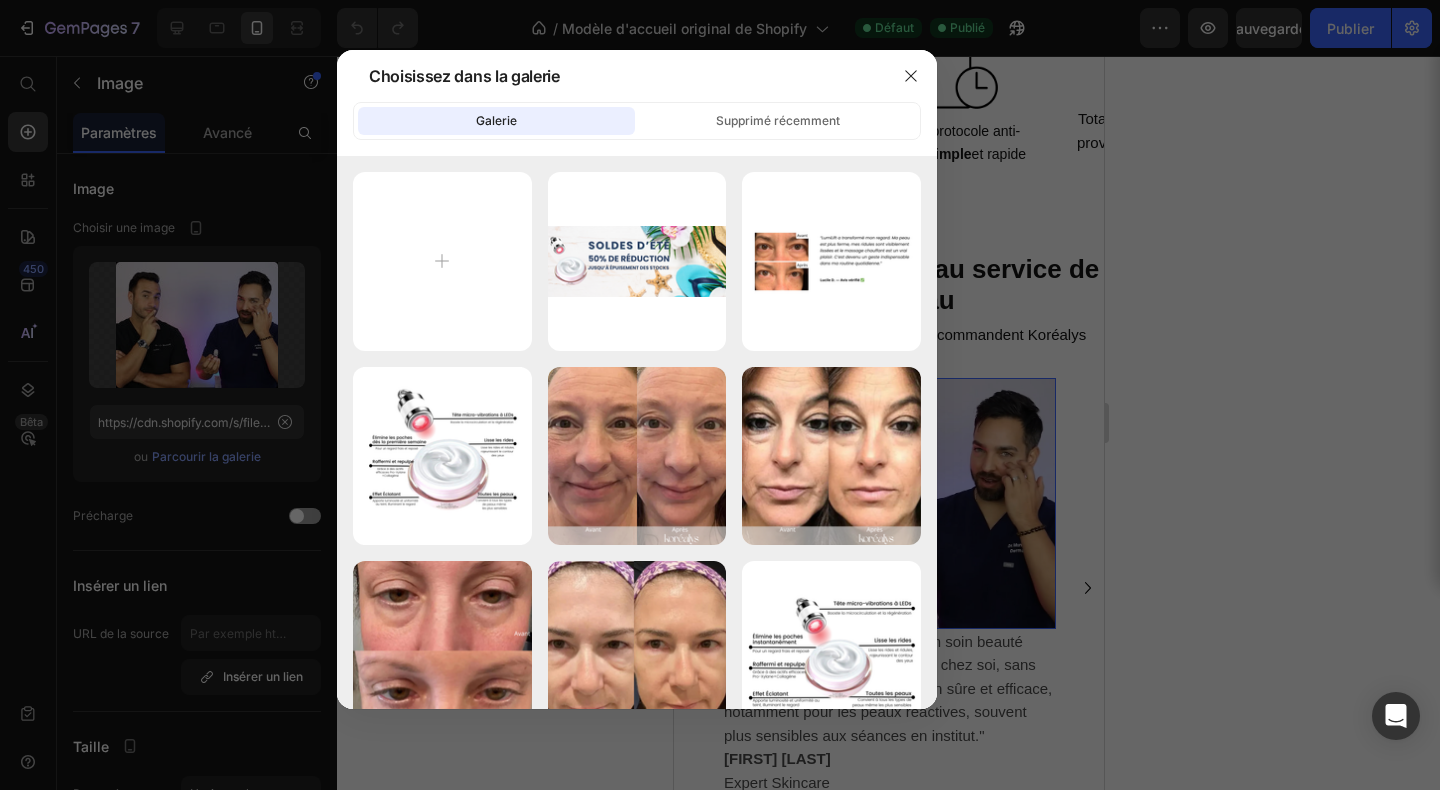 type on "C:\fakepath\WhatsApp Image 2025-07-13 at 12.55.52 (1).jpeg" 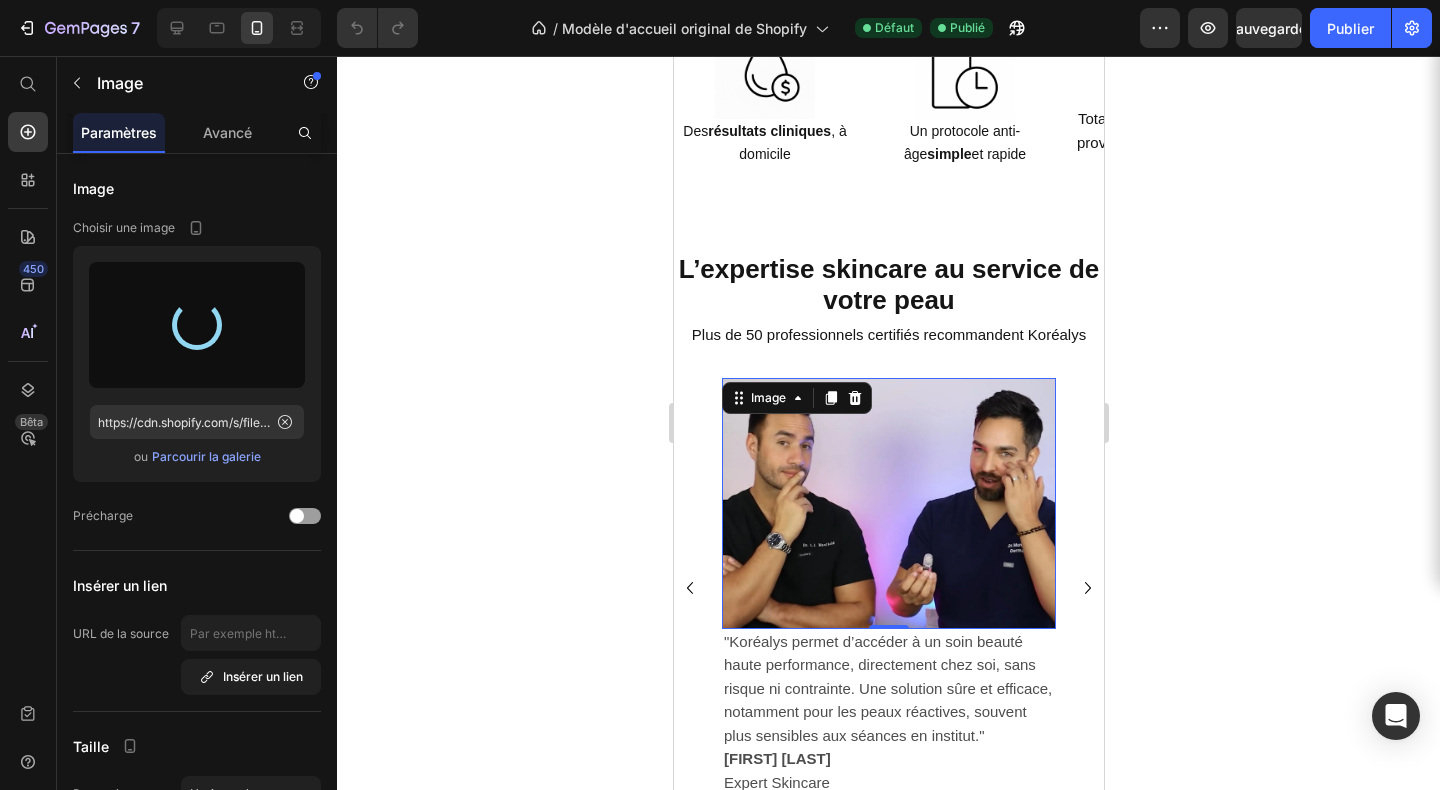 type on "https://cdn.shopify.com/s/files/1/0666/8432/1834/files/gempages_568431333374690213-046ea9c1-5be9-4420-a75e-904f51517ed8.jpg" 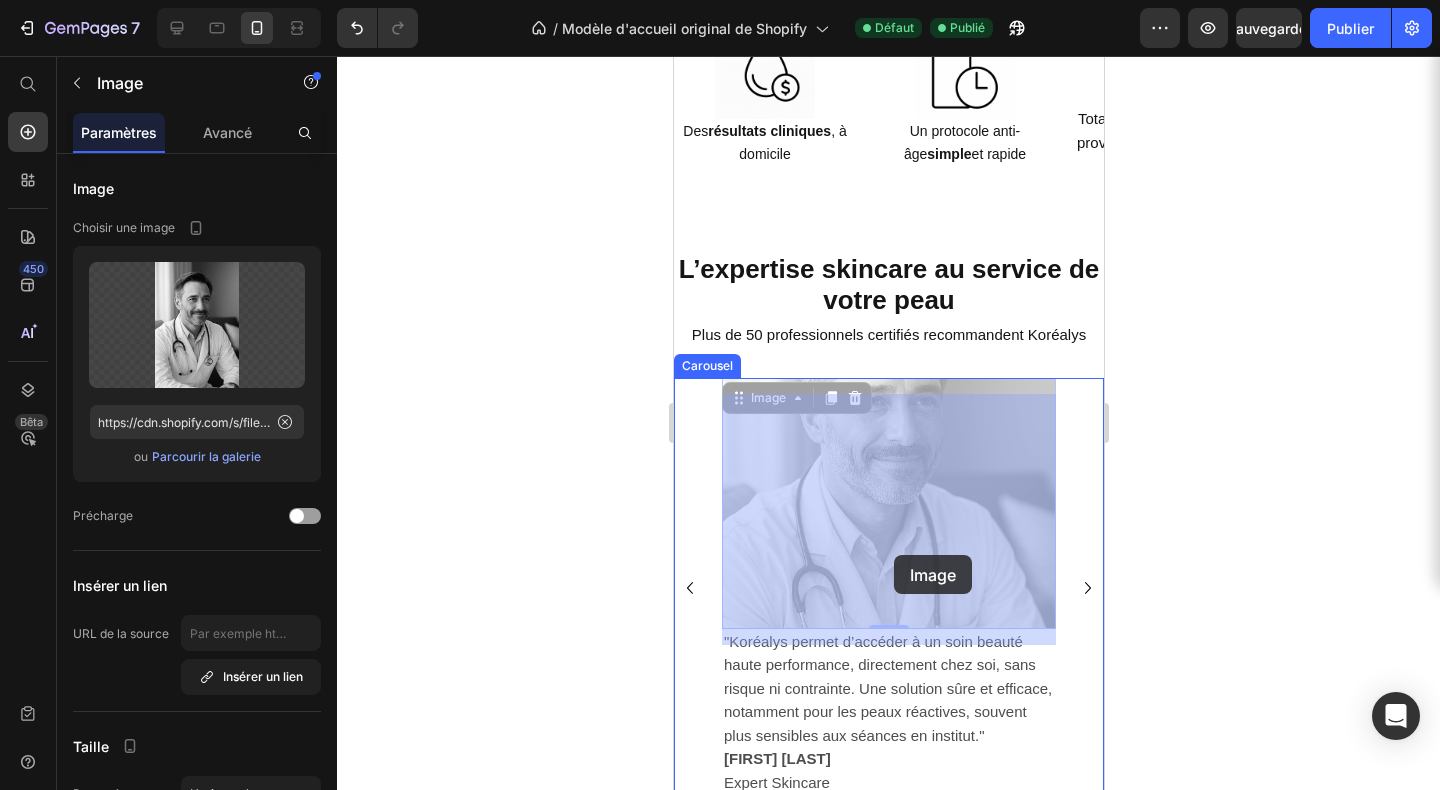 drag, startPoint x: 900, startPoint y: 556, endPoint x: 892, endPoint y: 542, distance: 16.124516 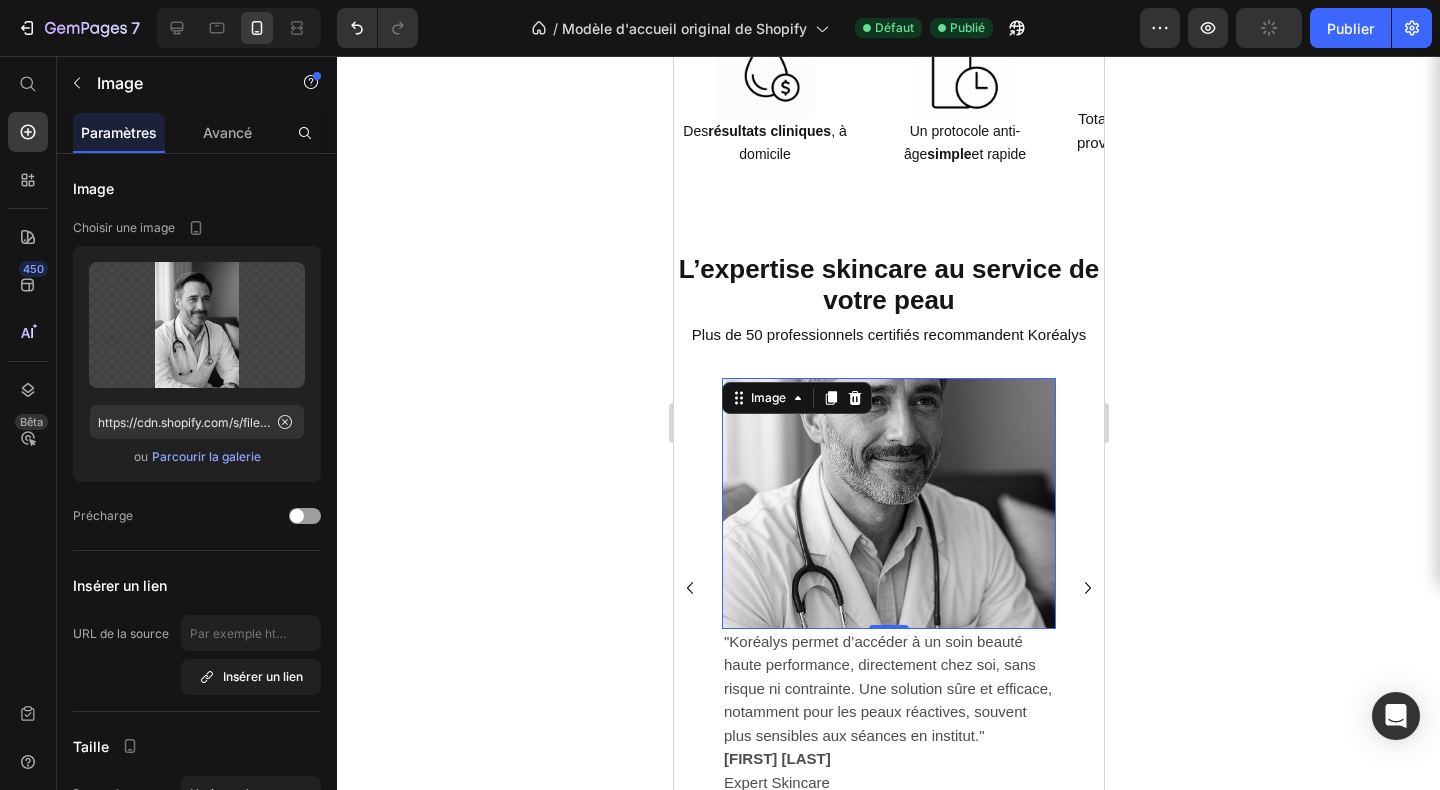 click 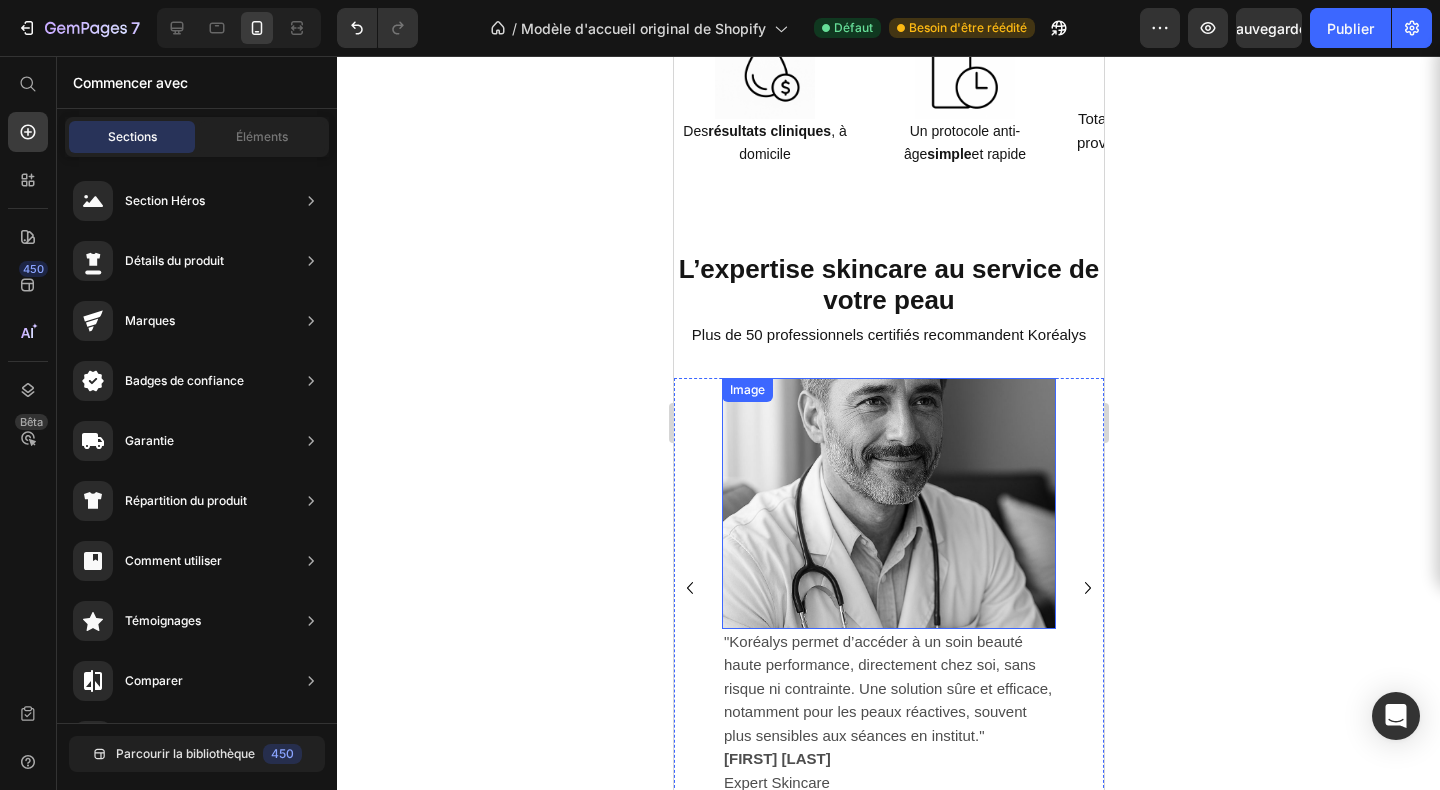 click at bounding box center [888, 503] 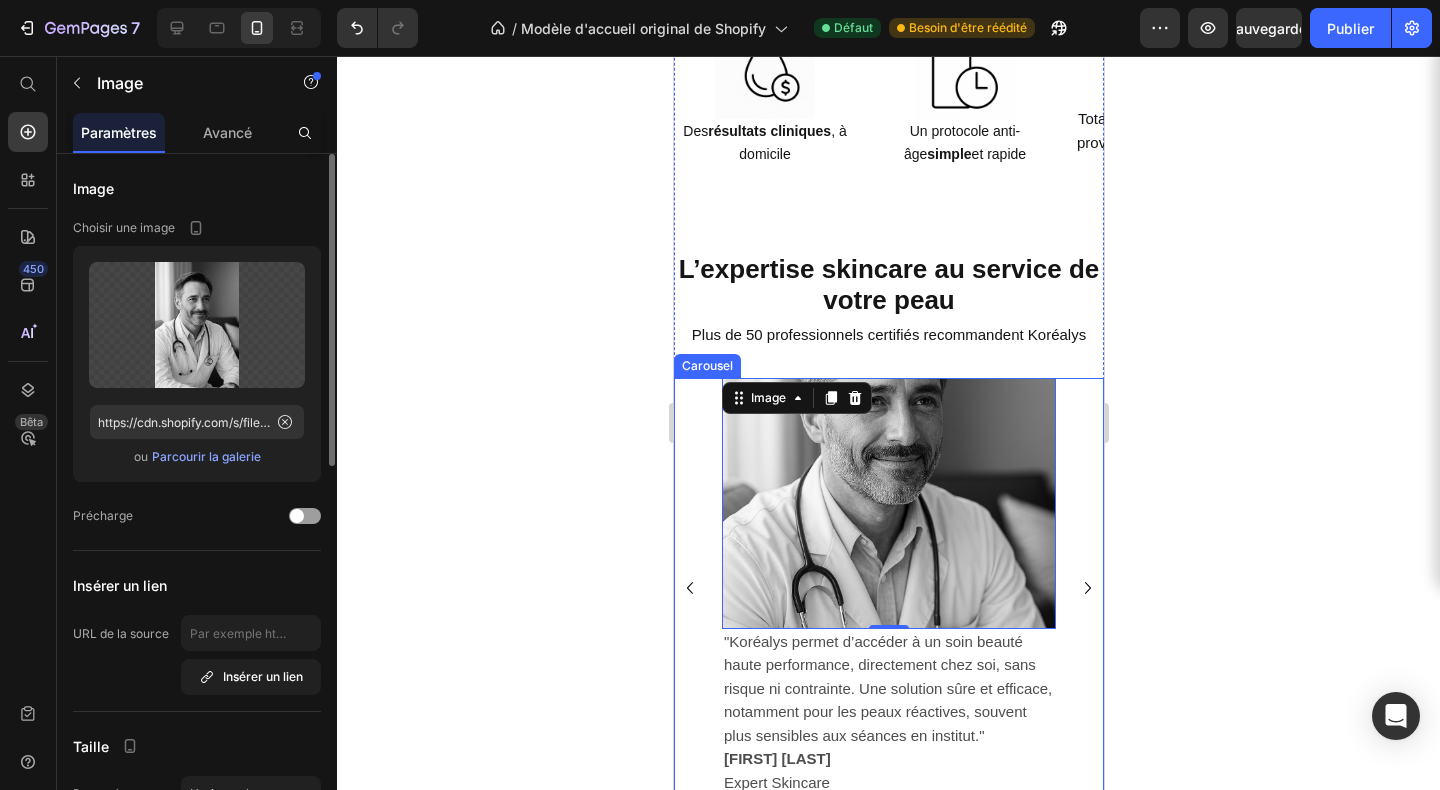click on "Parcourir la galerie" at bounding box center (206, 456) 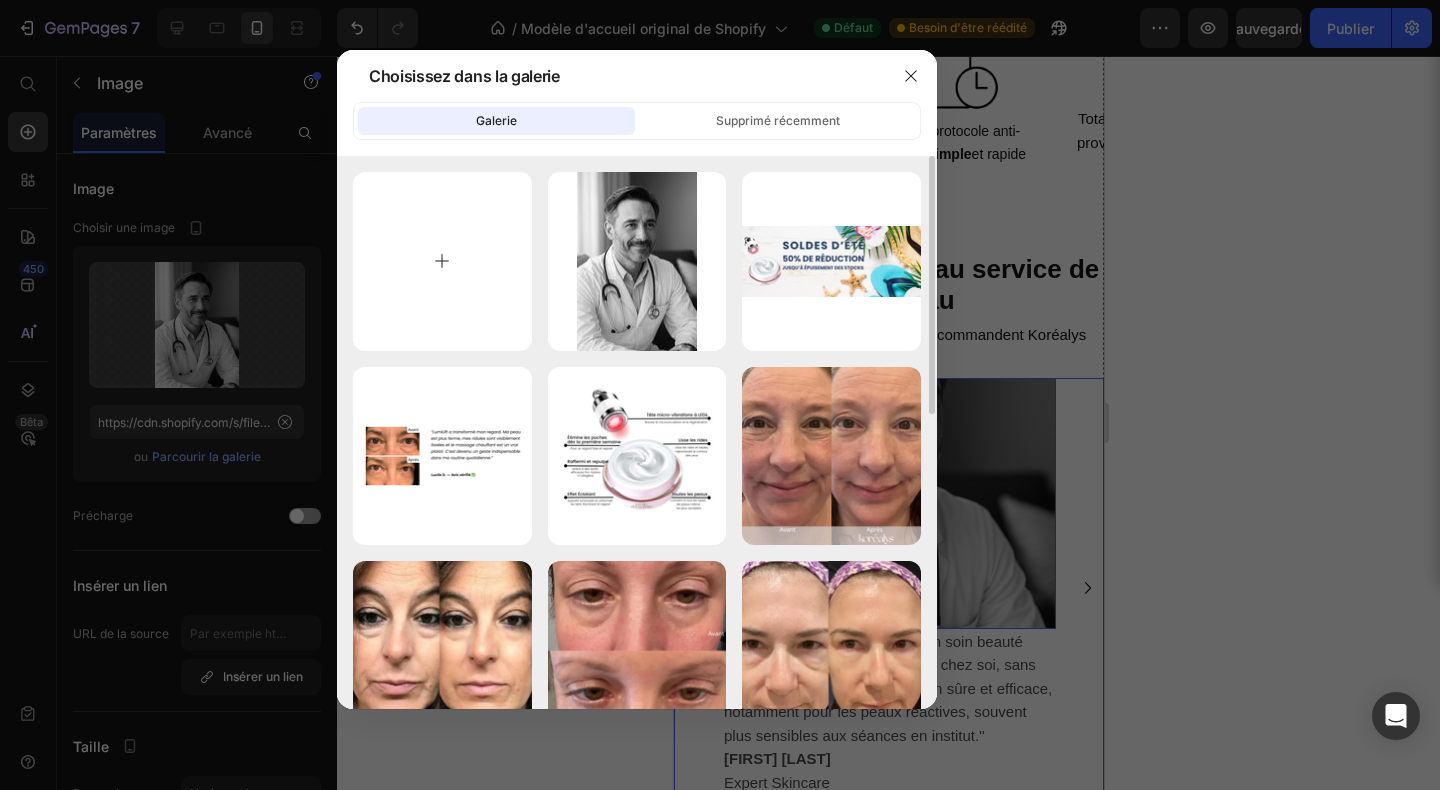 click at bounding box center (442, 261) 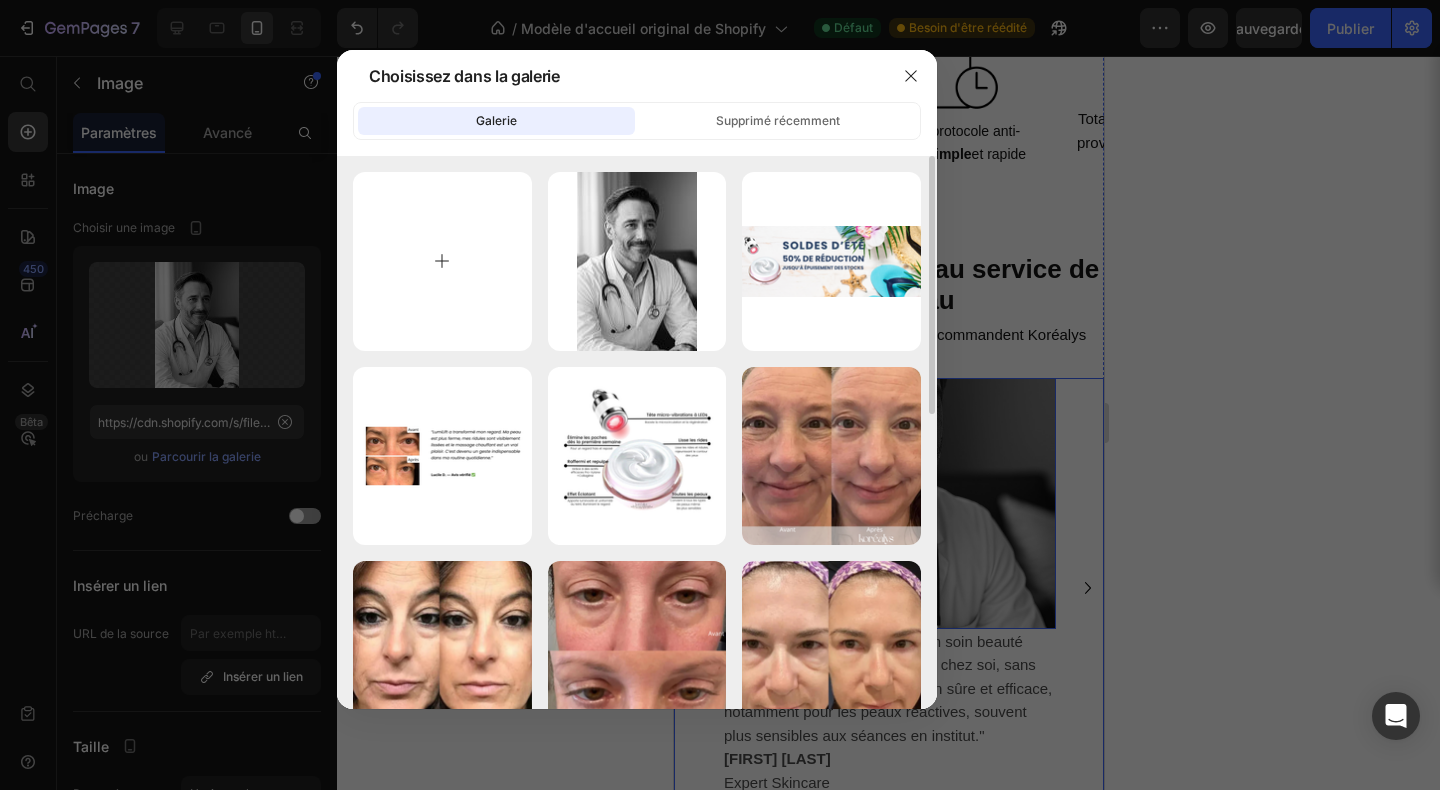 type on "C:\fakepath\WhatsApp Image 2025-07-13 at 12.55.52 (1).jpeg" 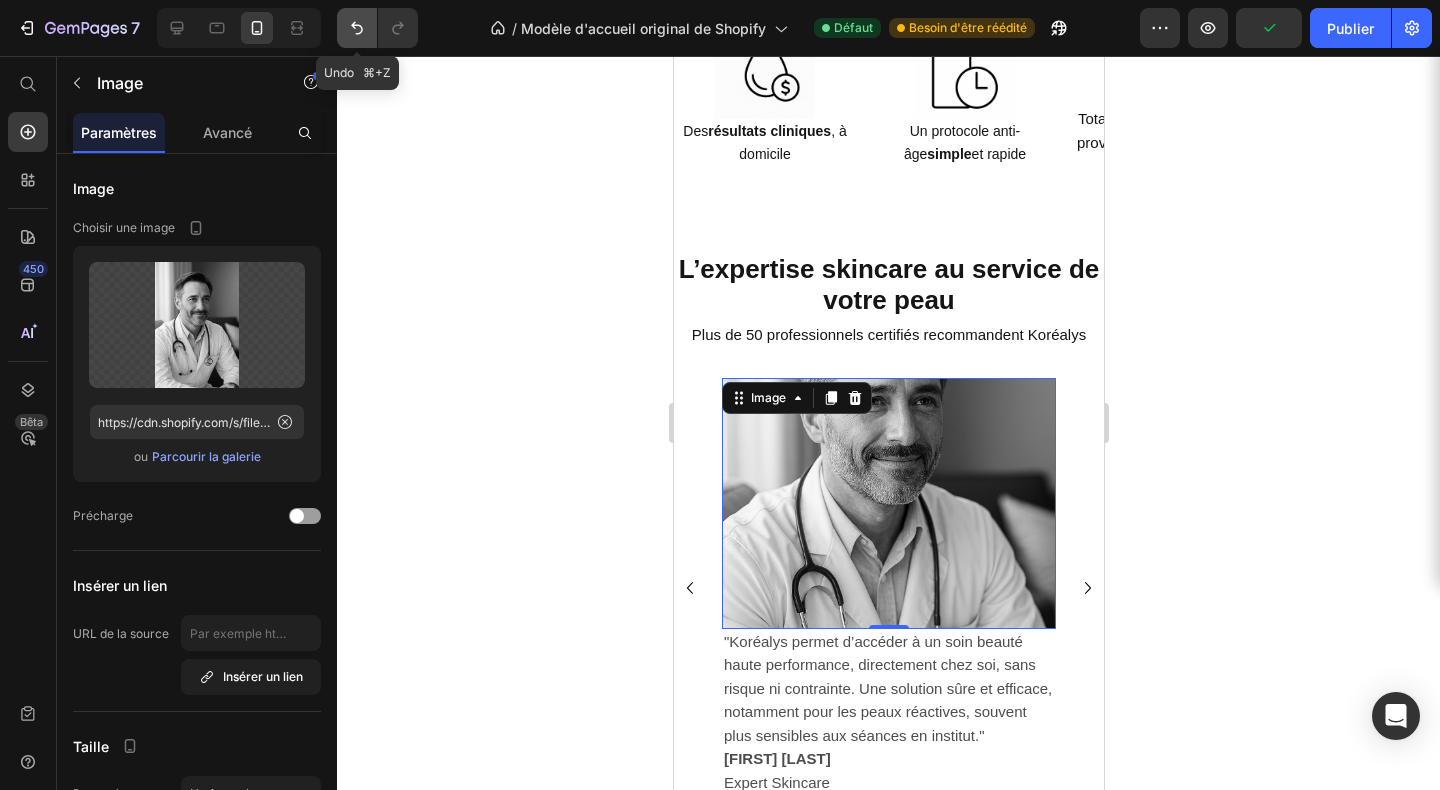 click 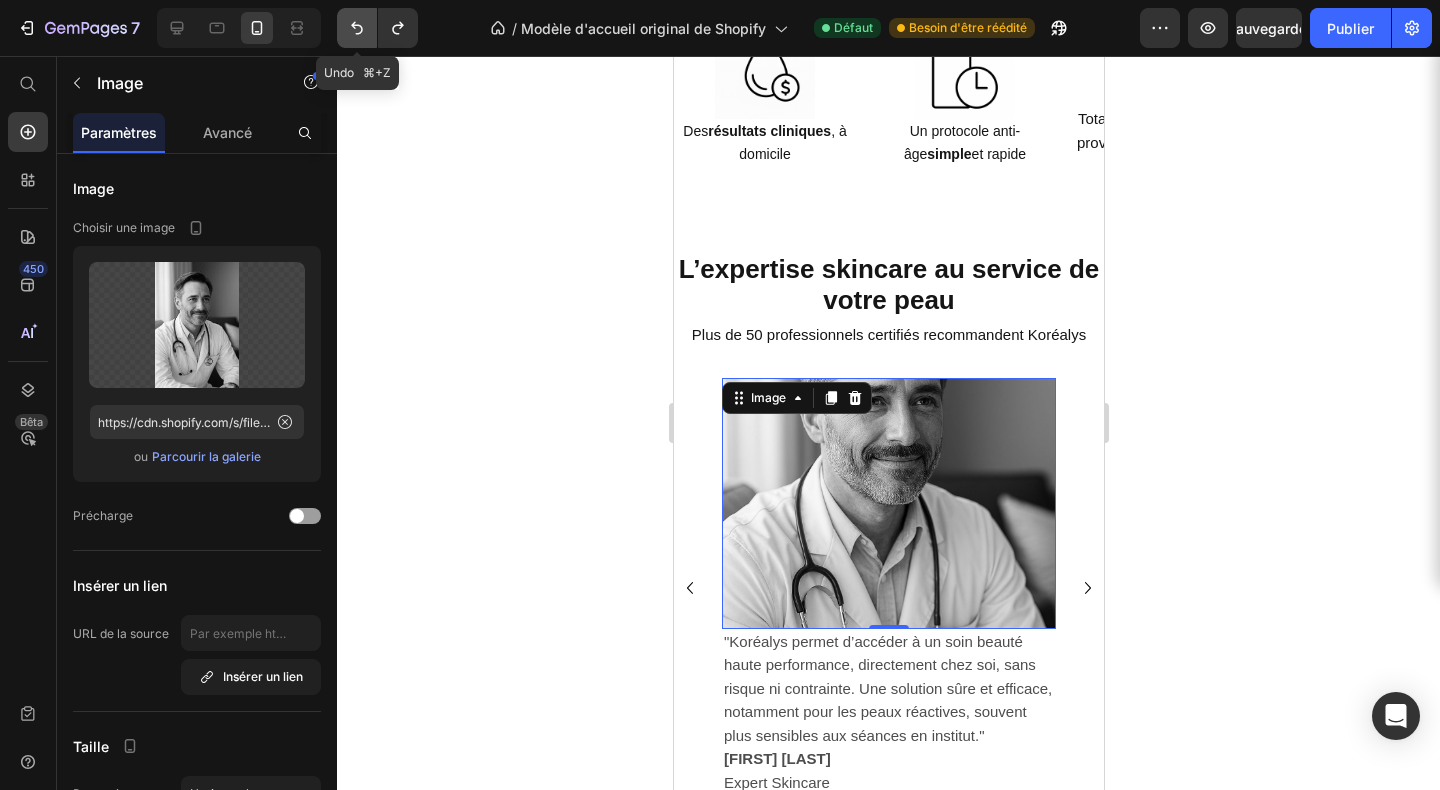 click 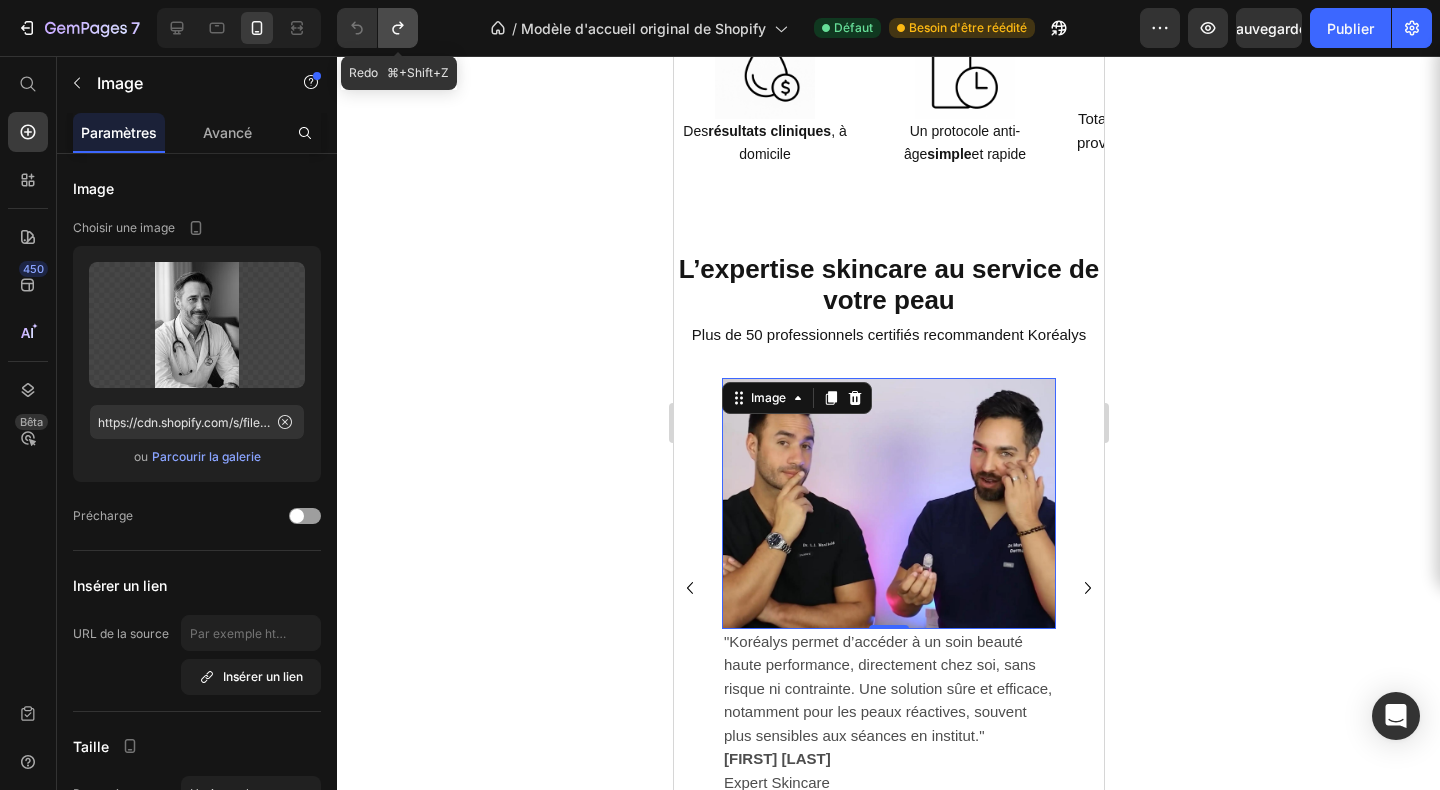 click 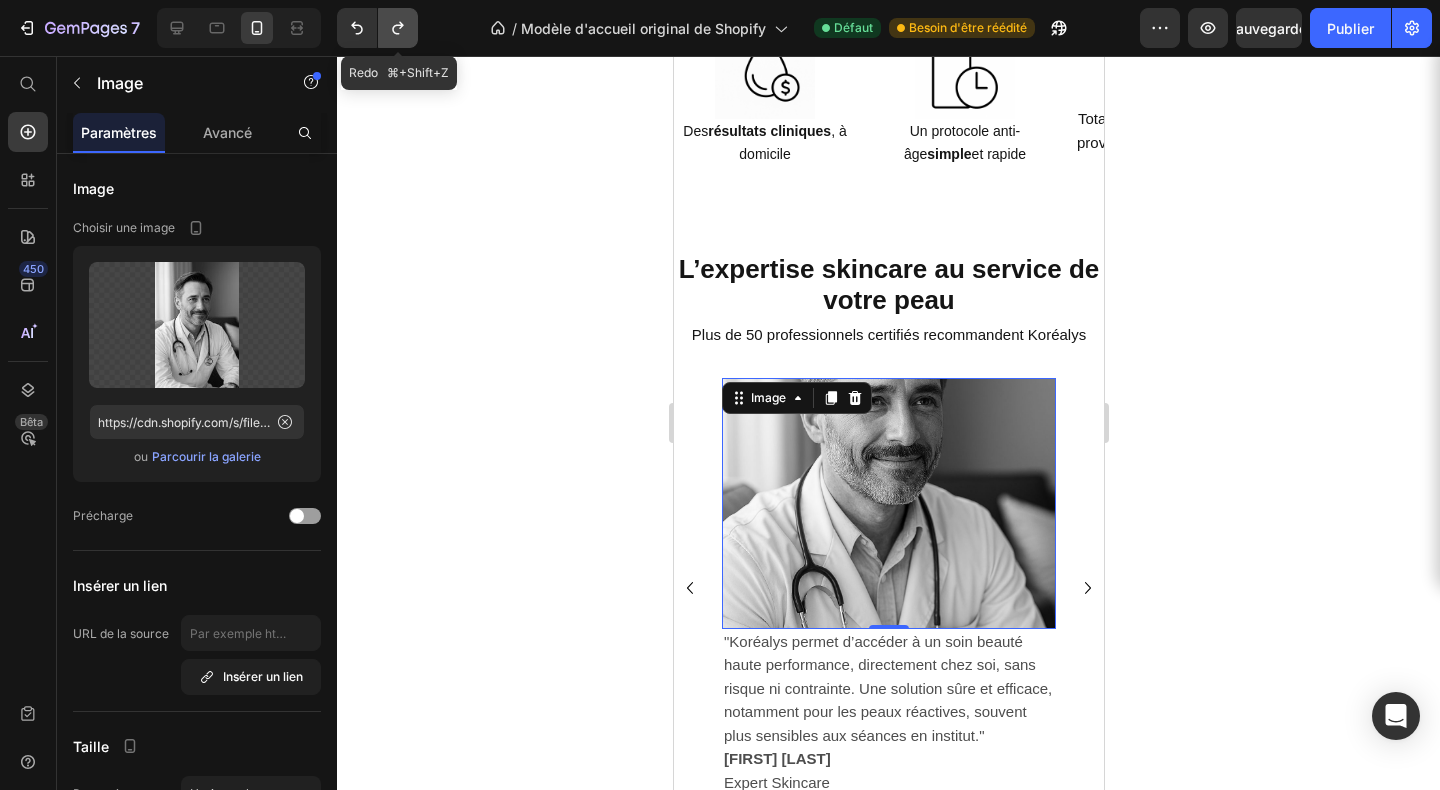 click 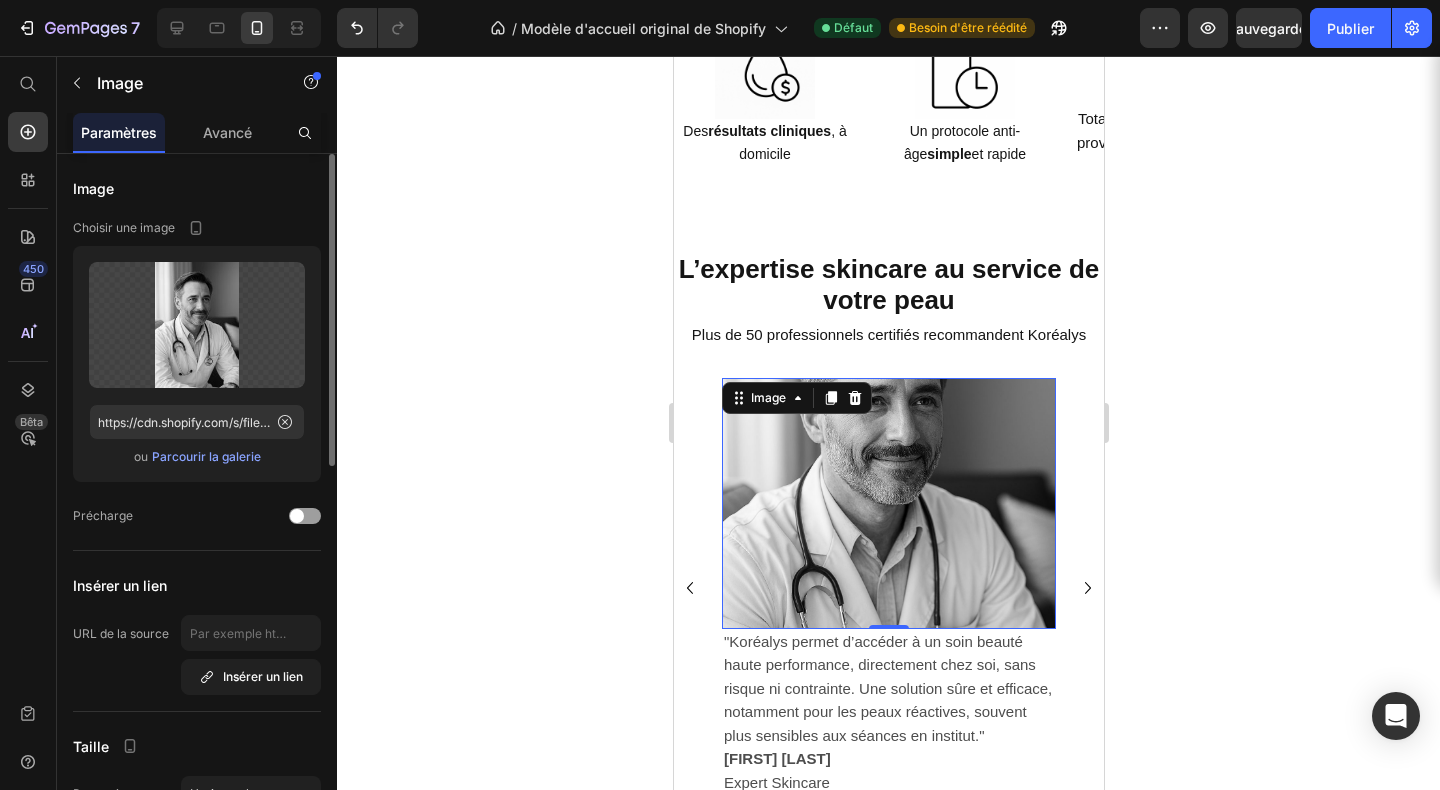 click on "Parcourir la galerie" at bounding box center [206, 456] 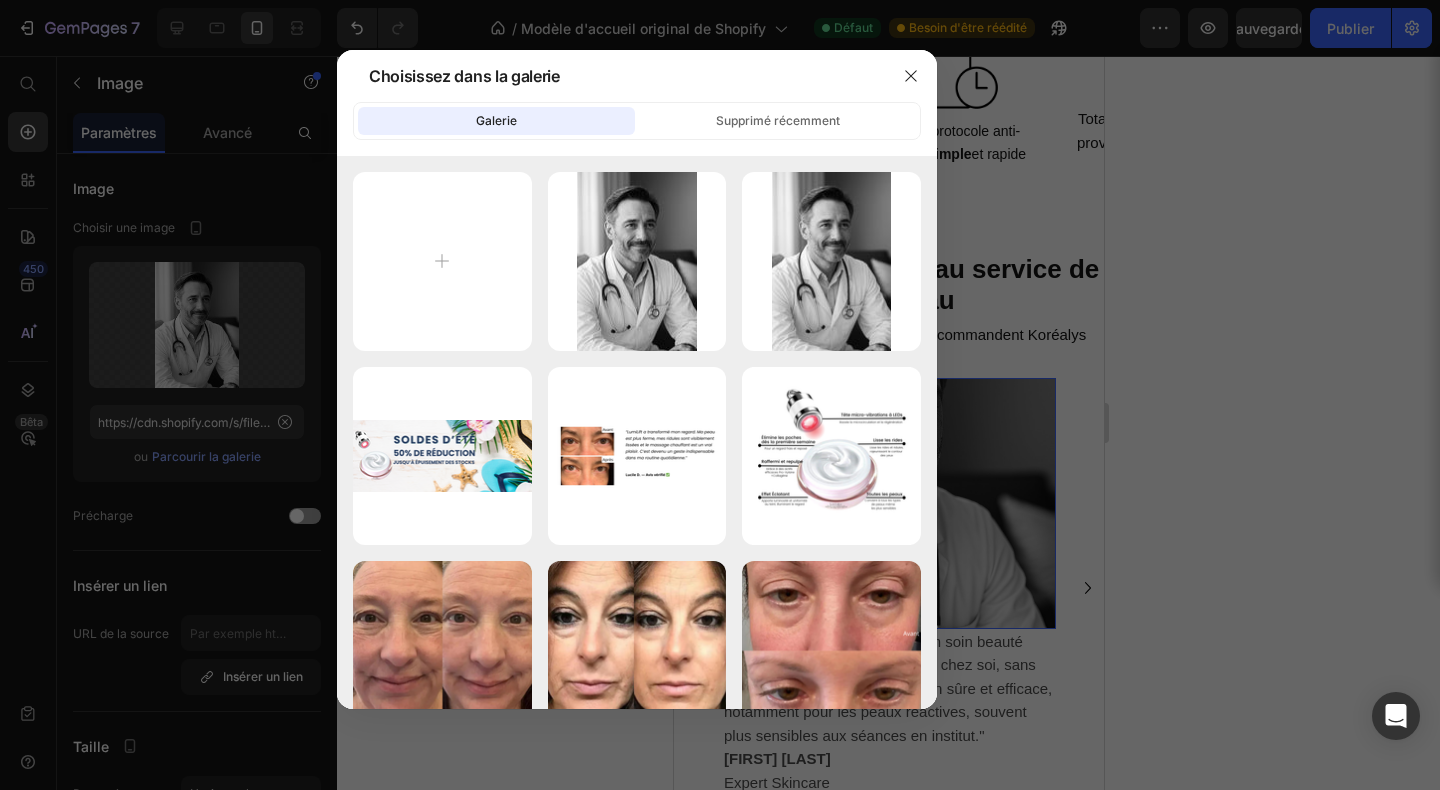 click at bounding box center [720, 395] 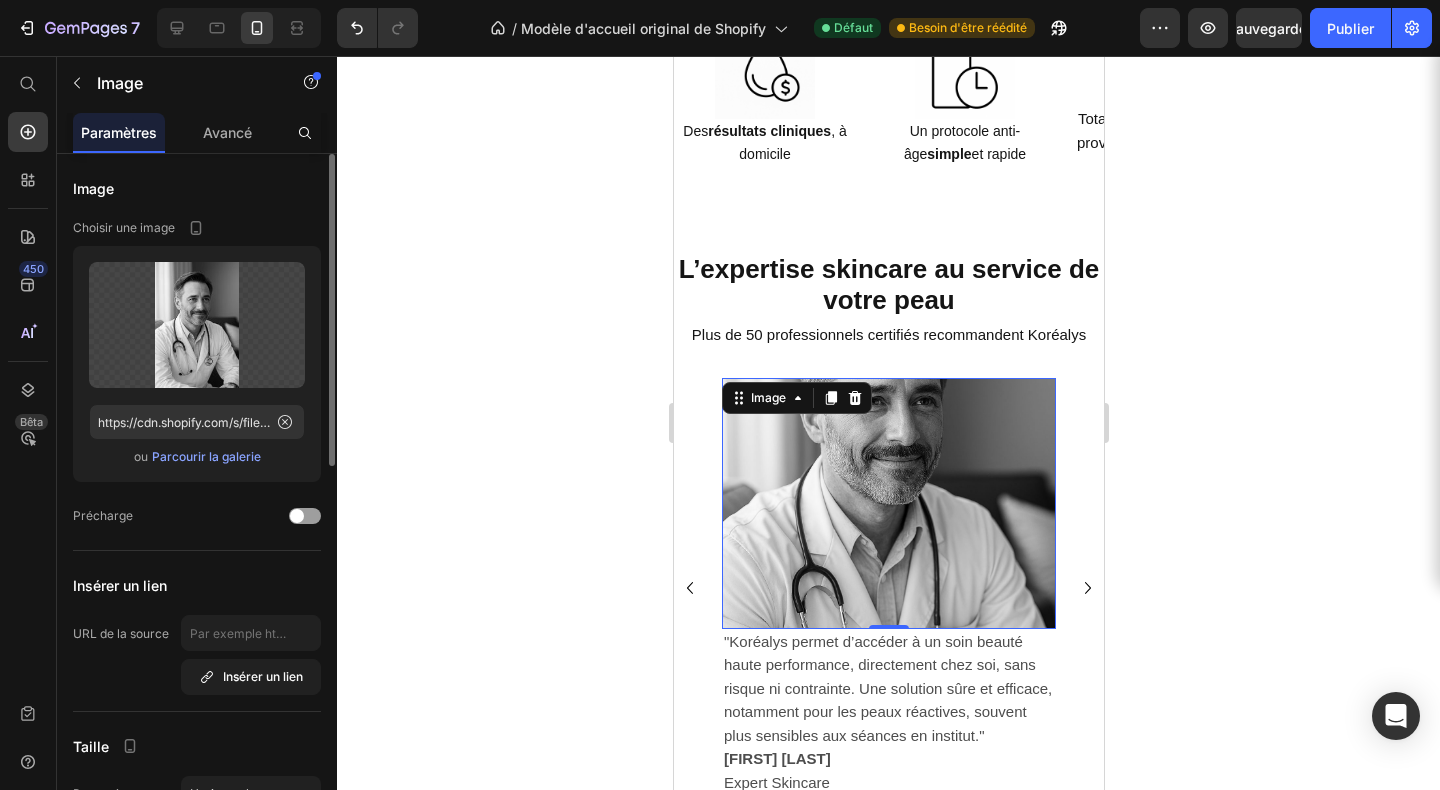 click on "Parcourir la galerie" at bounding box center [206, 456] 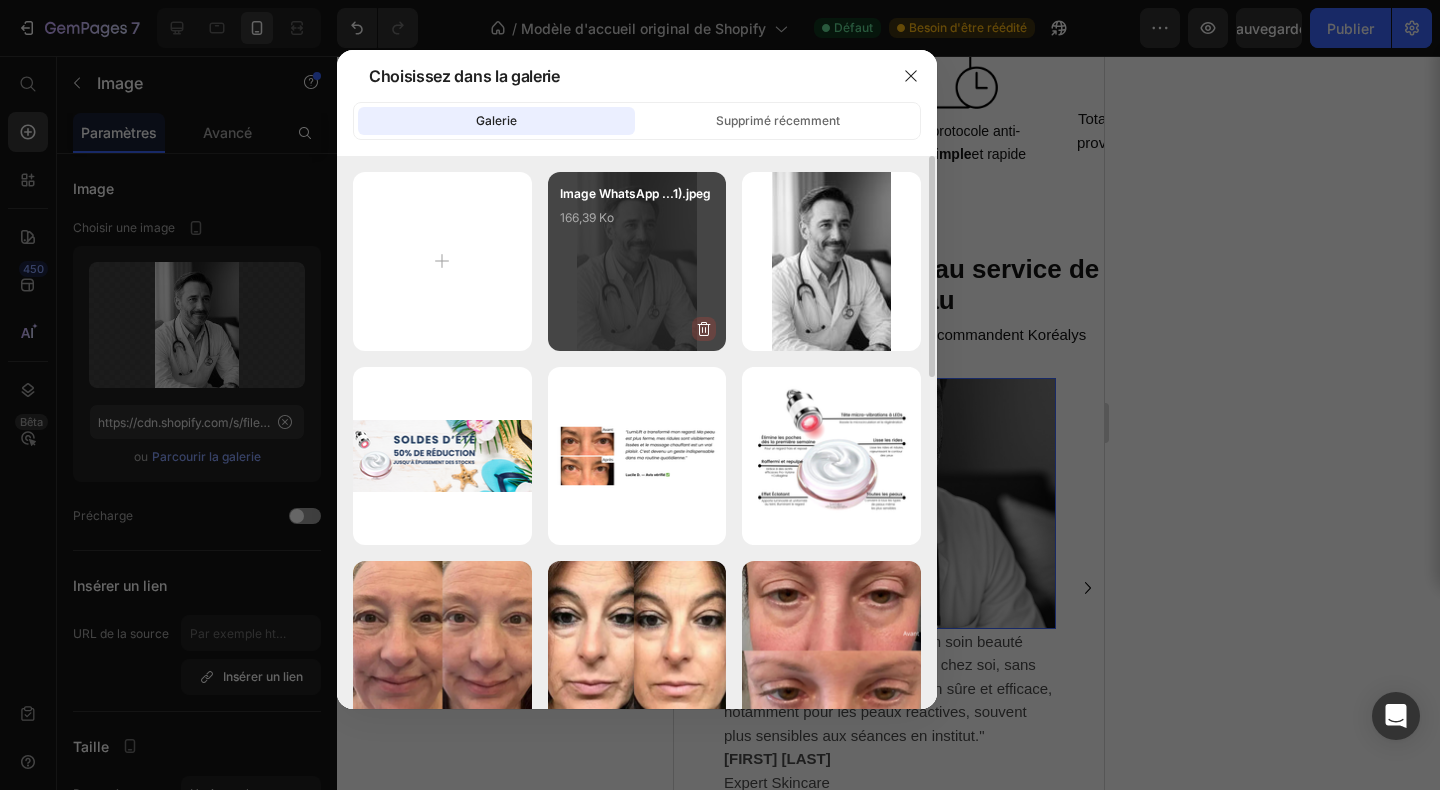 click 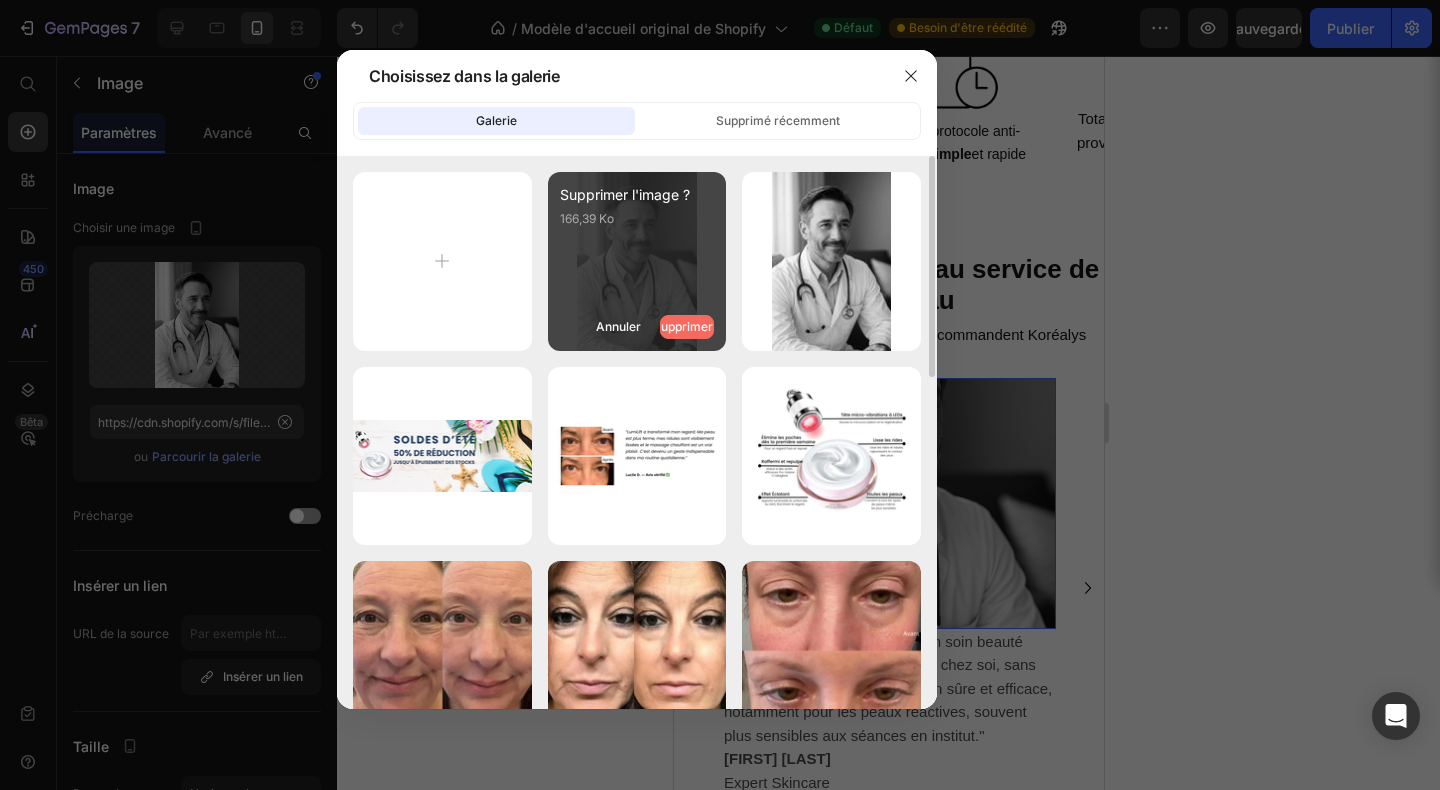 click on "Supprimer" at bounding box center (683, 326) 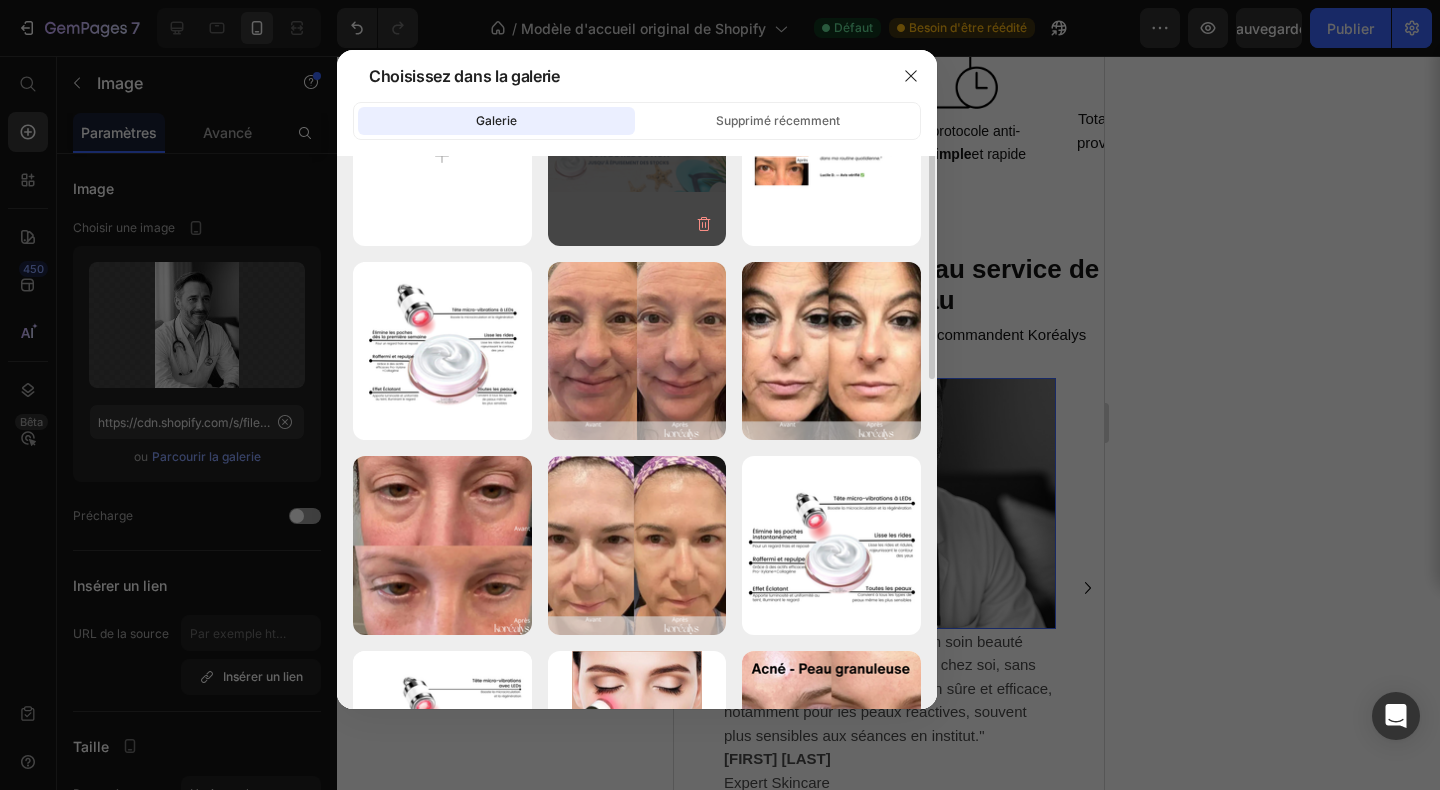 scroll, scrollTop: 0, scrollLeft: 0, axis: both 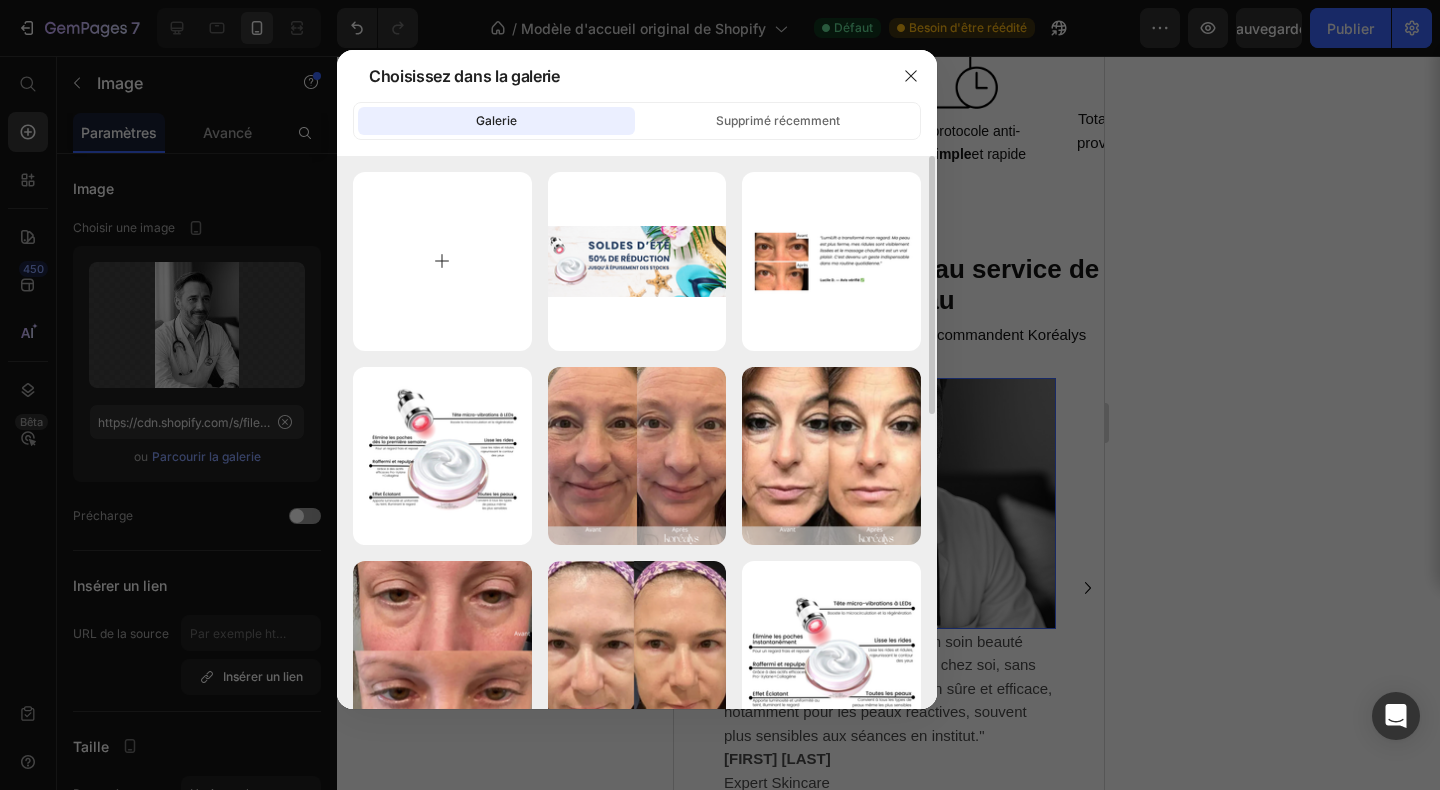 click at bounding box center [442, 261] 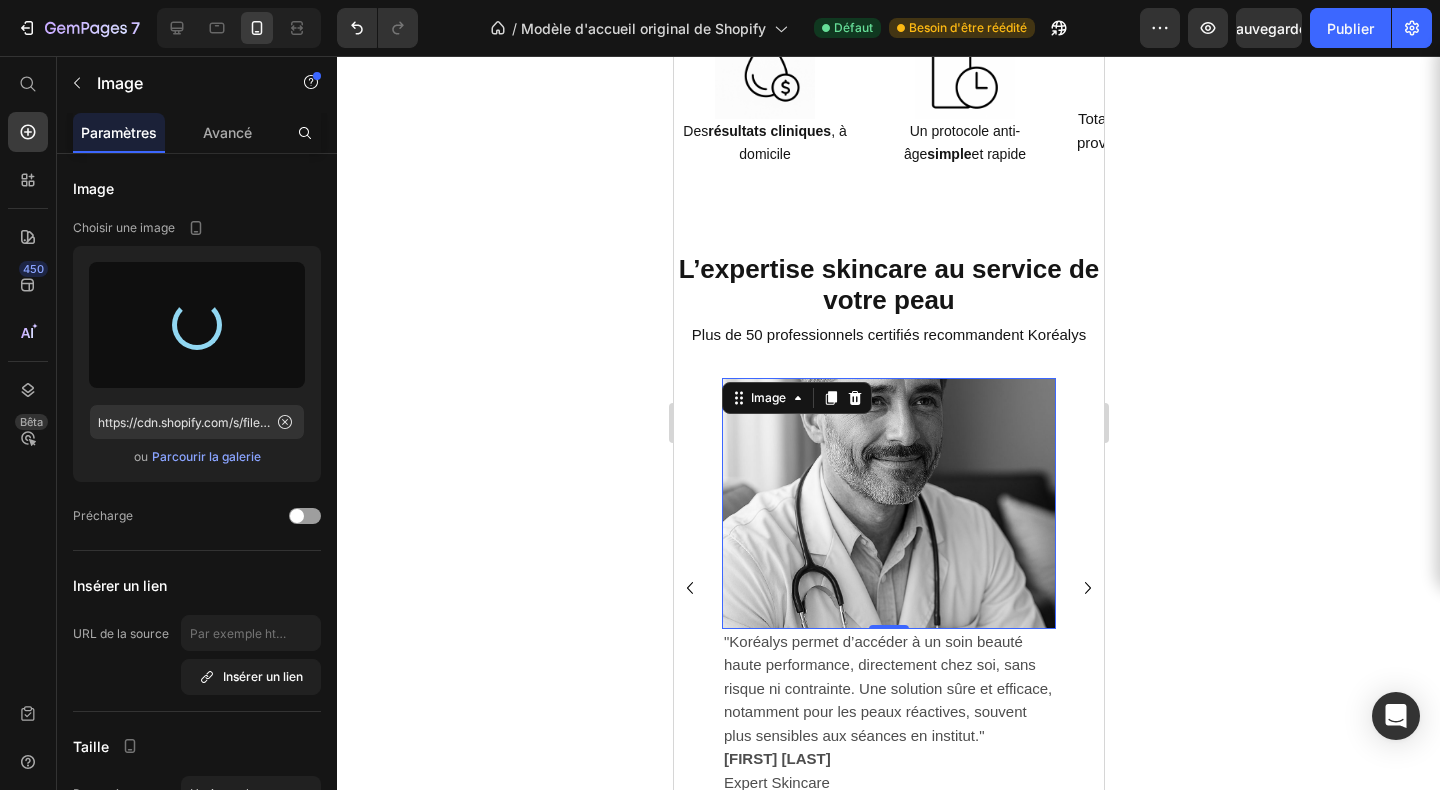 type on "https://cdn.shopify.com/s/files/1/0666/8432/1834/files/gempages_568431333374690213-cbd1c5b1-3f27-4c17-9f57-a573f0f7e211.jpg" 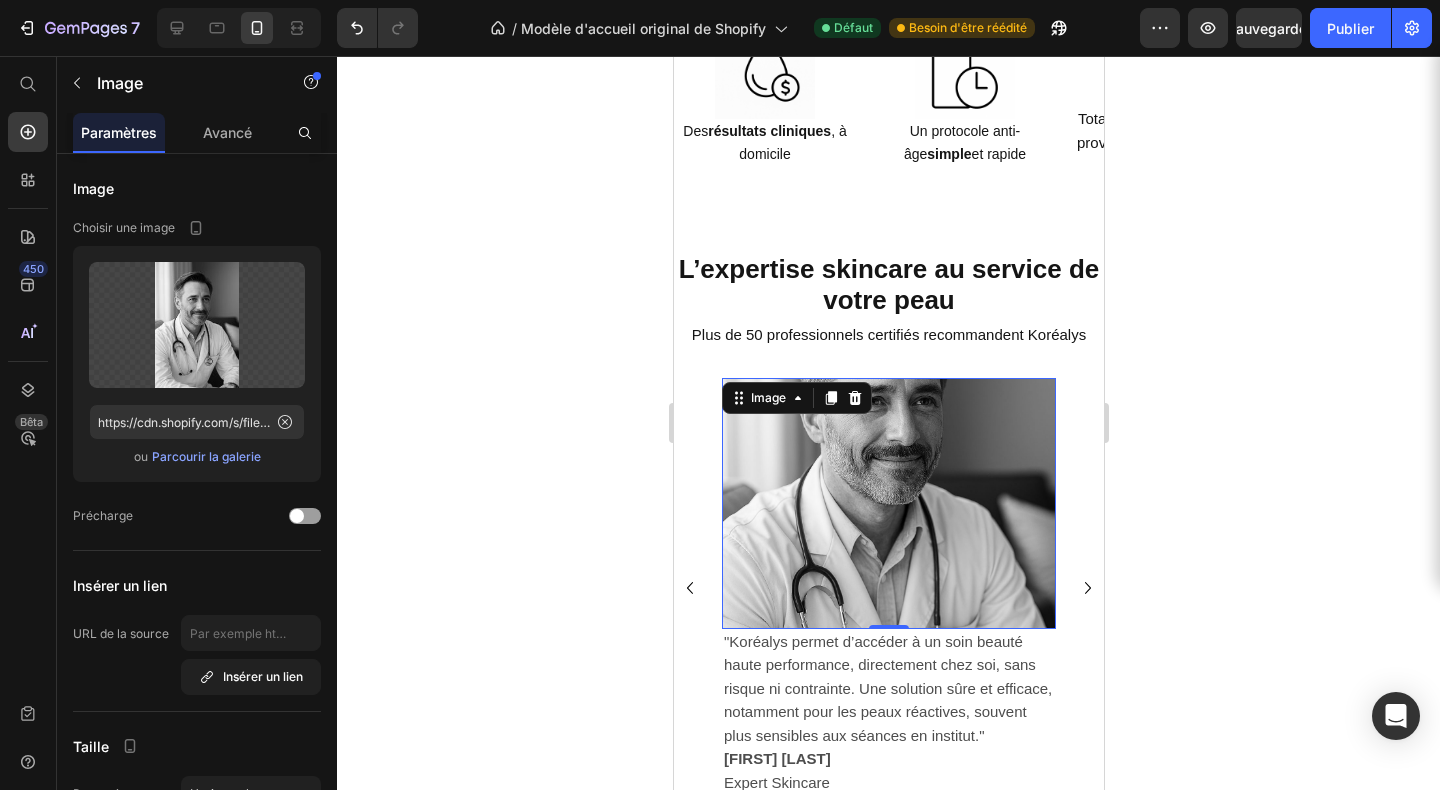 click at bounding box center (888, 503) 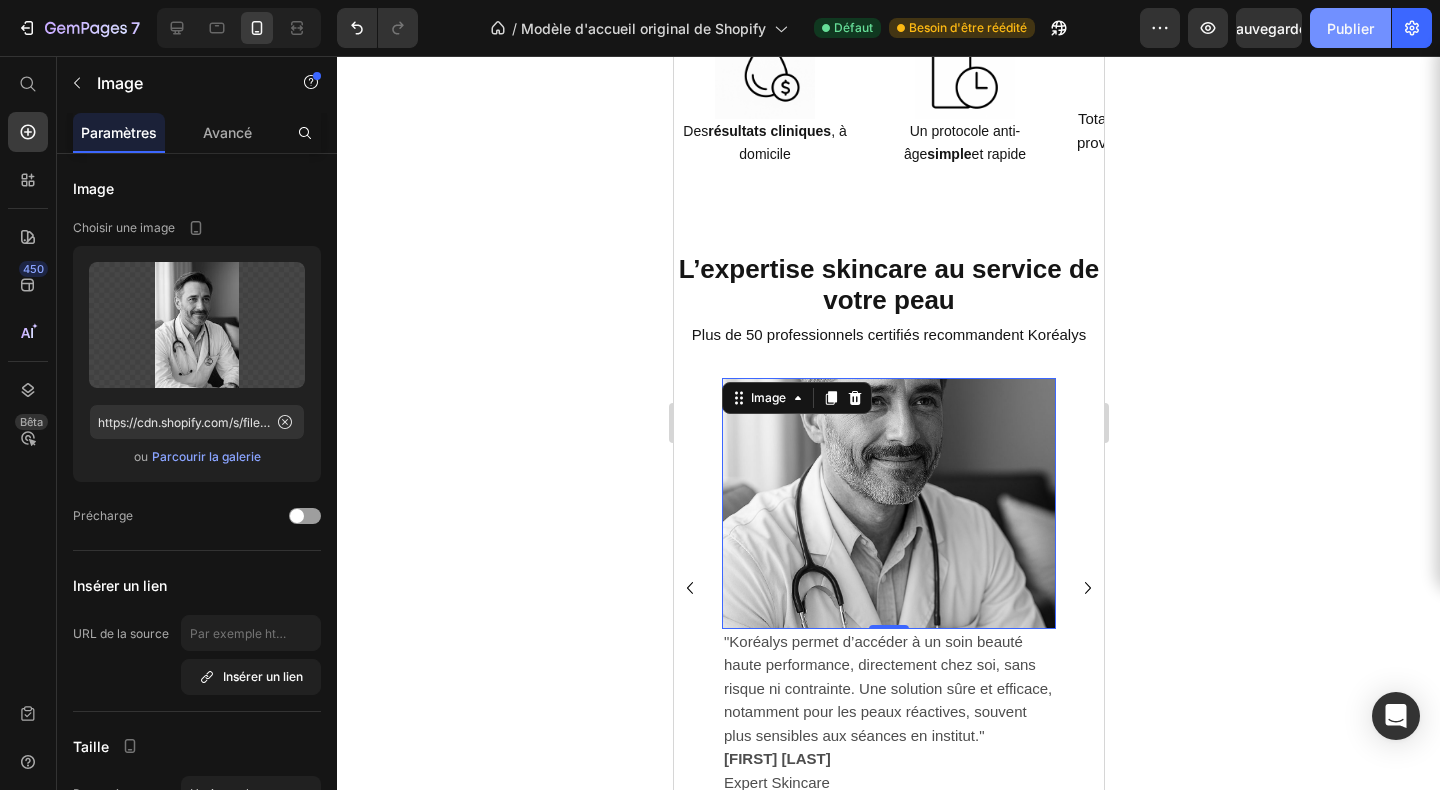 click on "Publier" 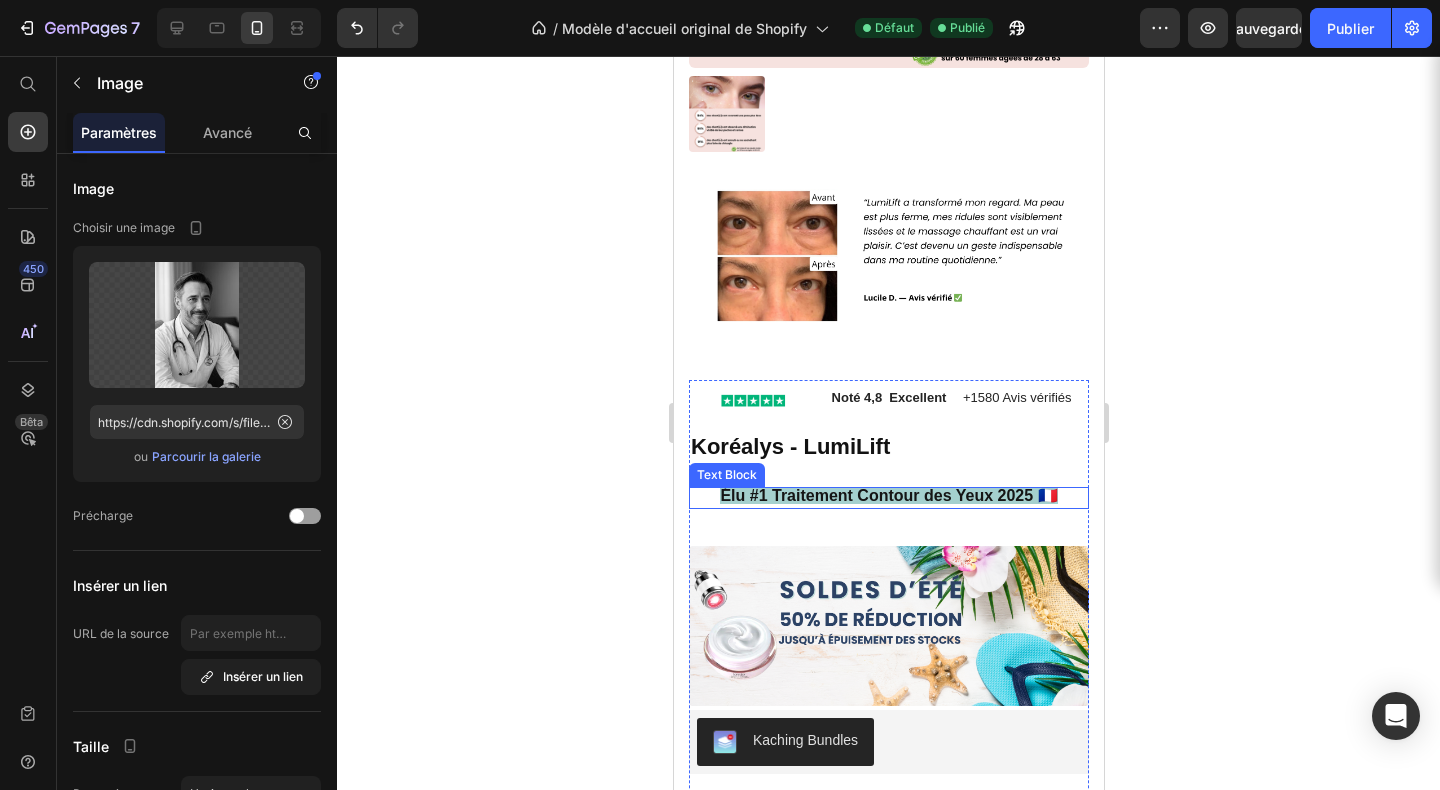 scroll, scrollTop: 2229, scrollLeft: 0, axis: vertical 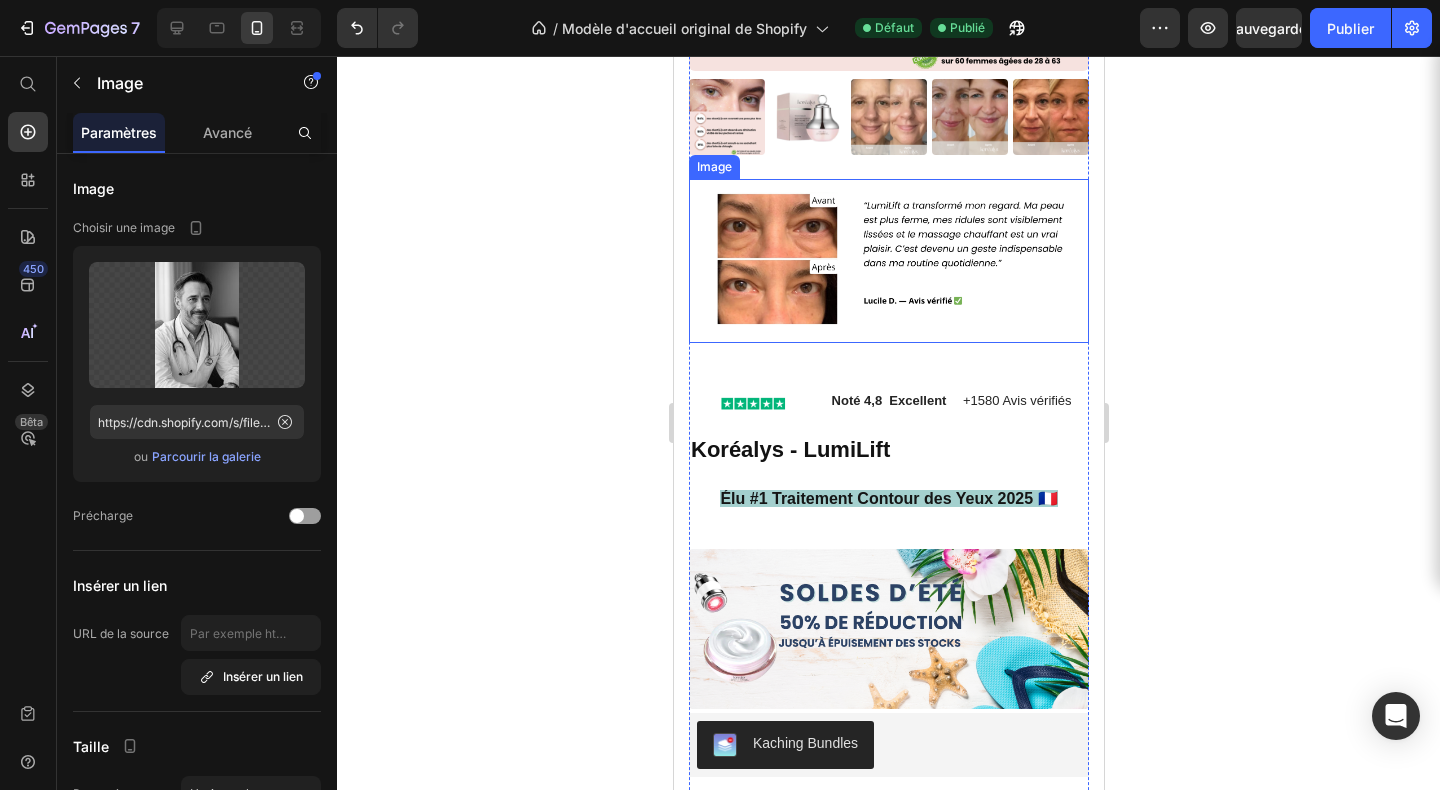 click at bounding box center (888, 261) 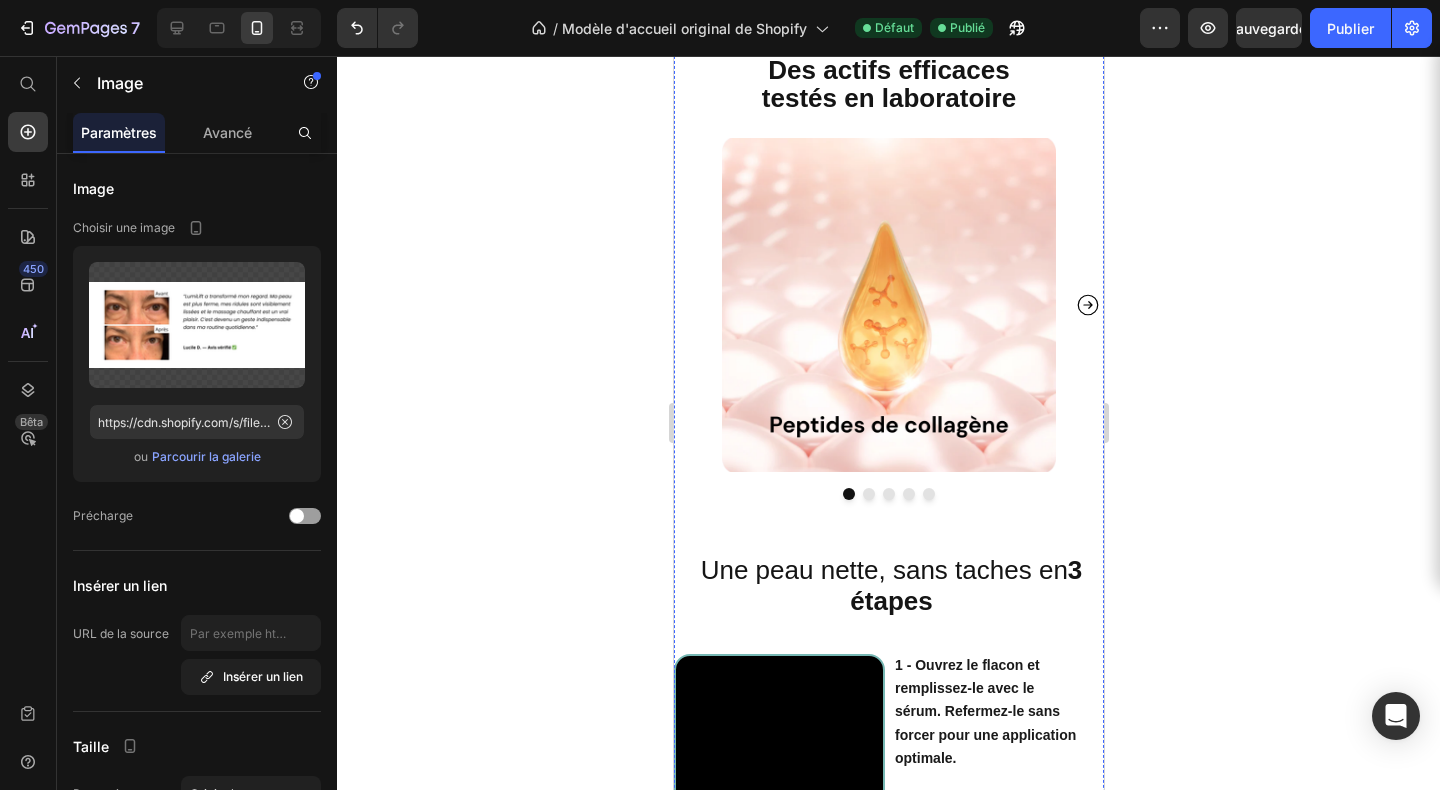 scroll, scrollTop: 3913, scrollLeft: 0, axis: vertical 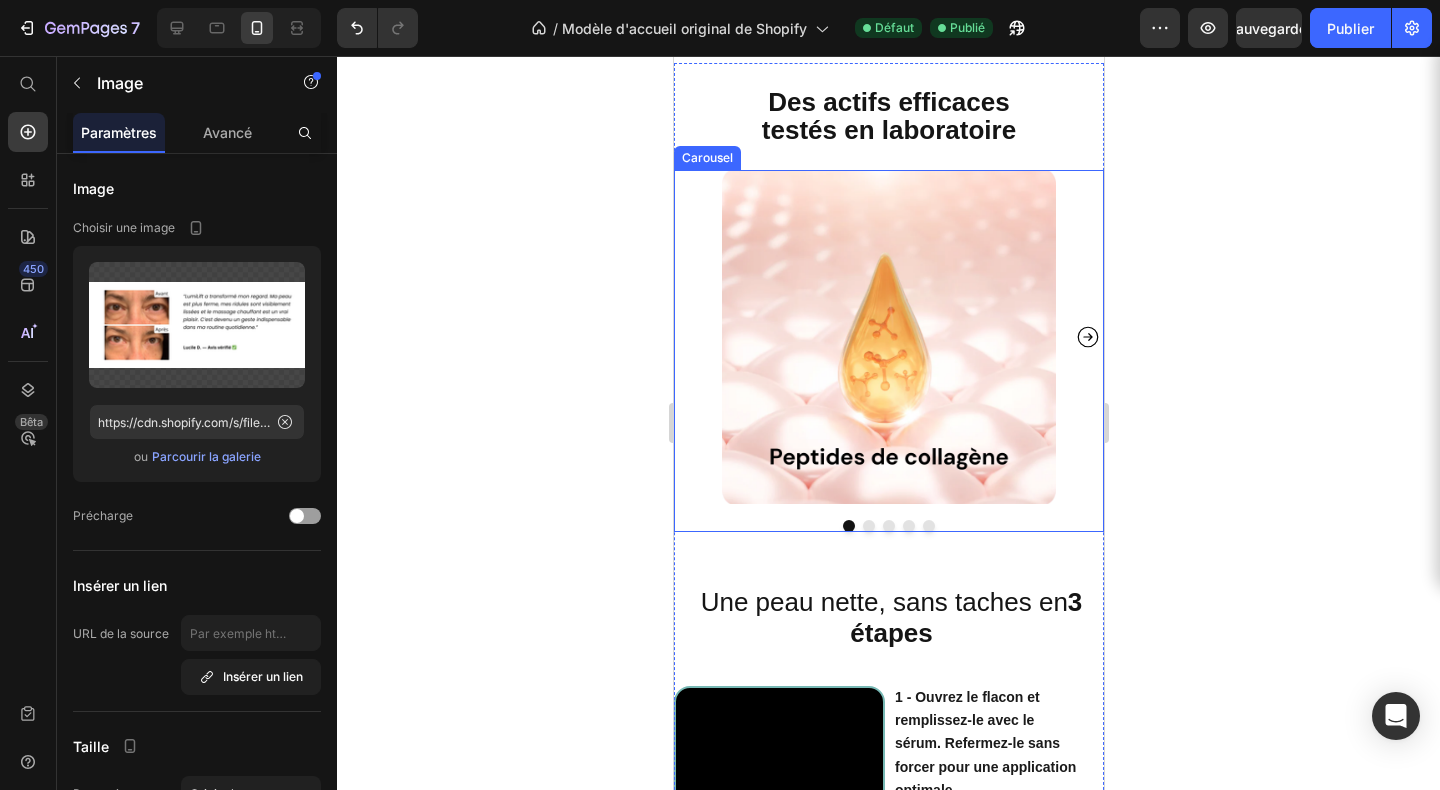 click 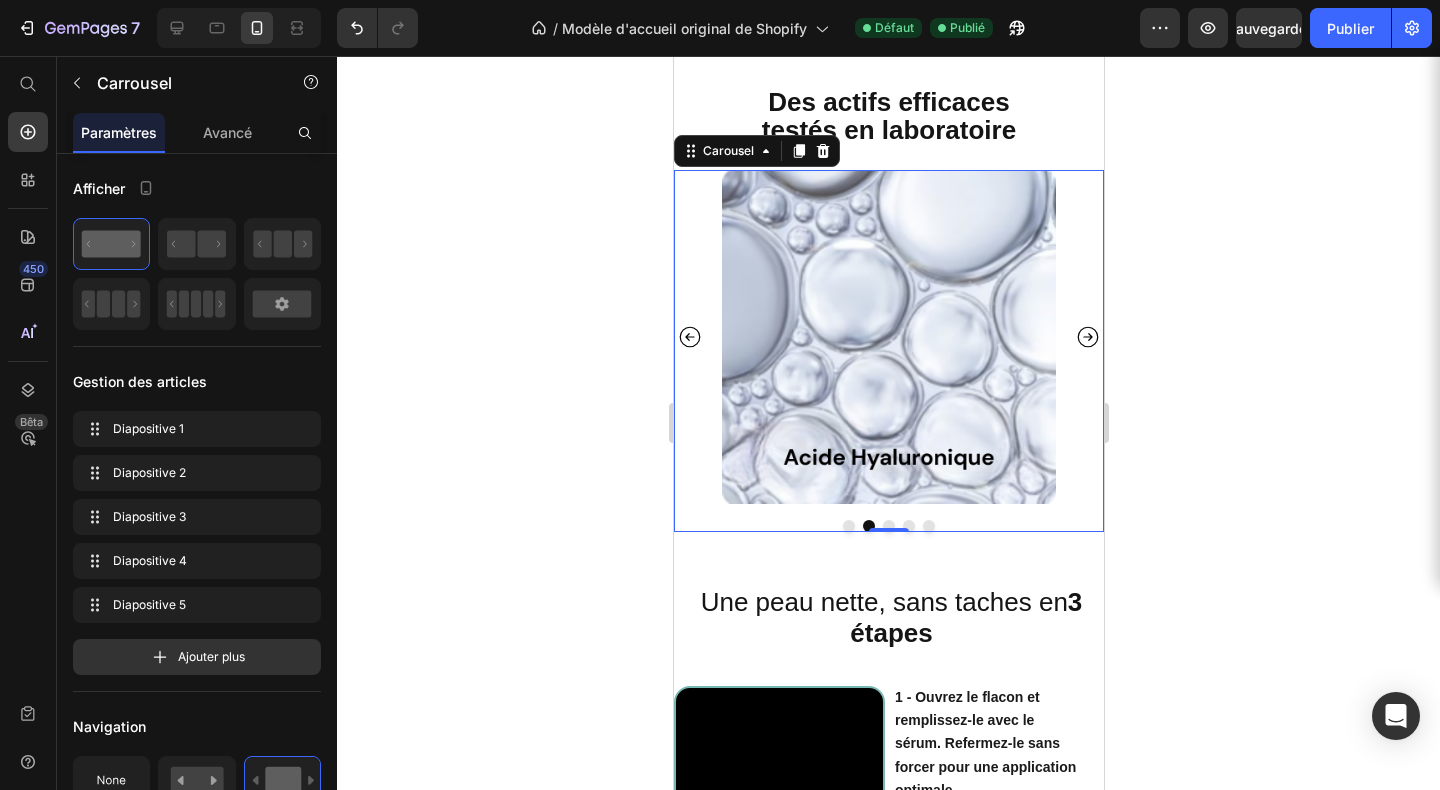click 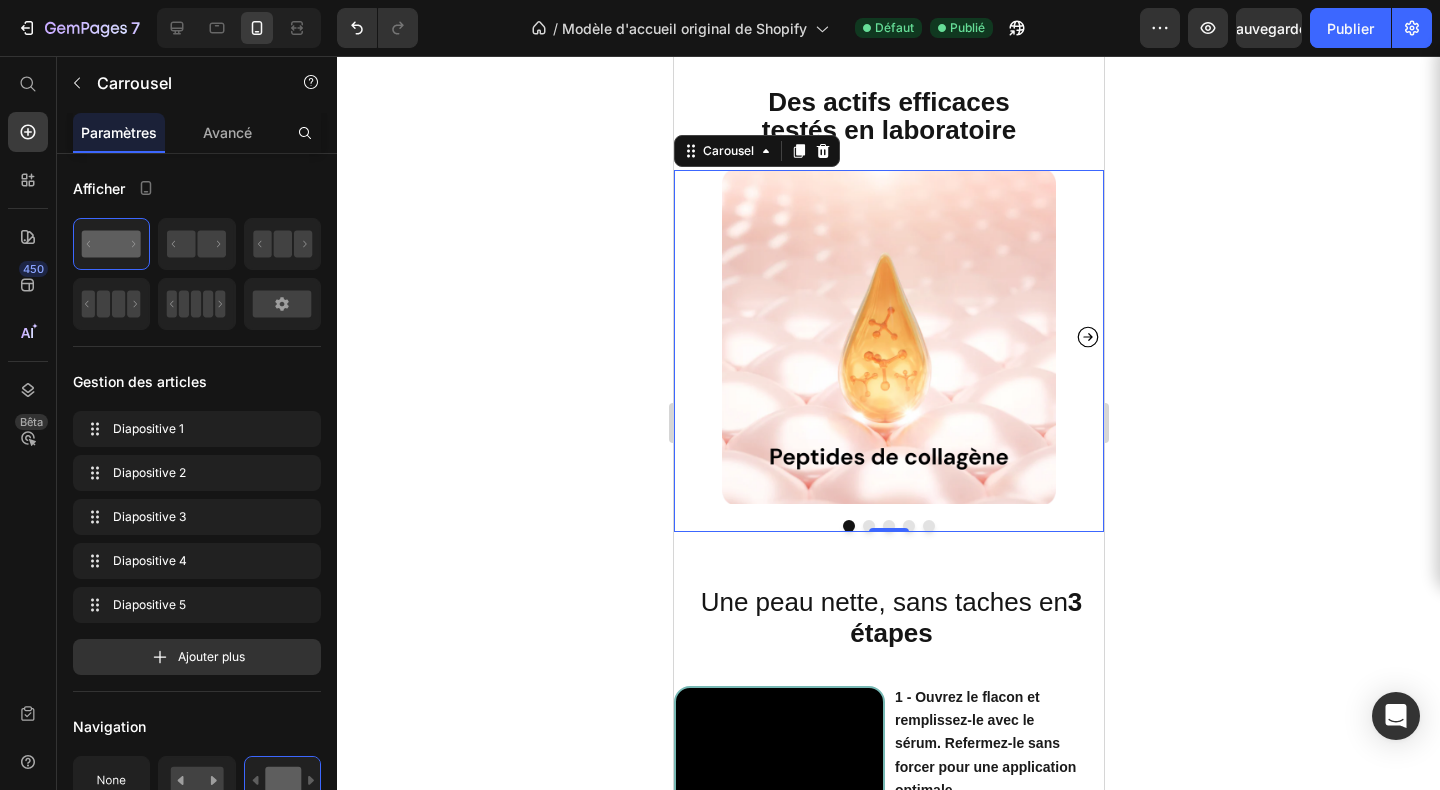 click at bounding box center (868, 526) 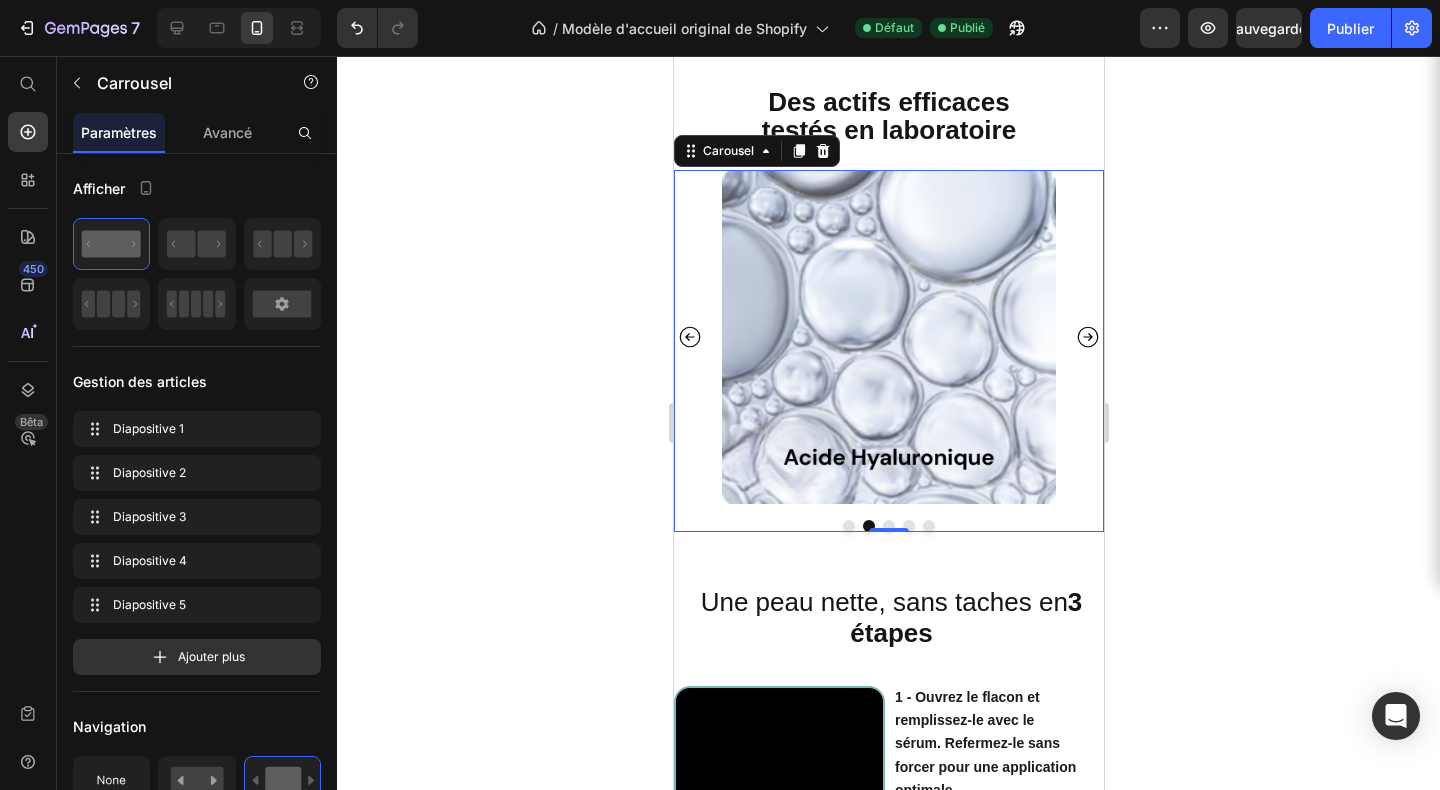 click at bounding box center [888, 526] 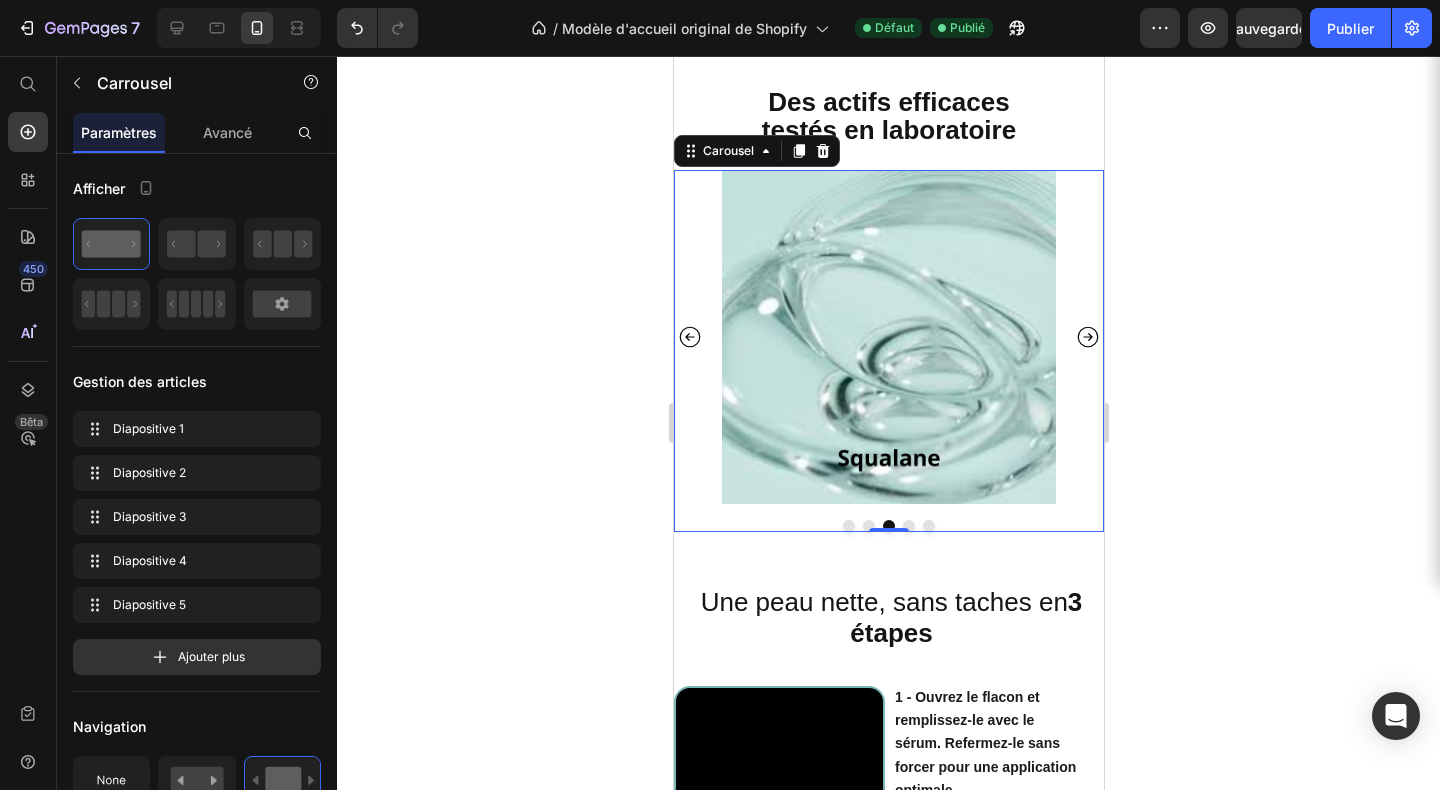 click at bounding box center [888, 526] 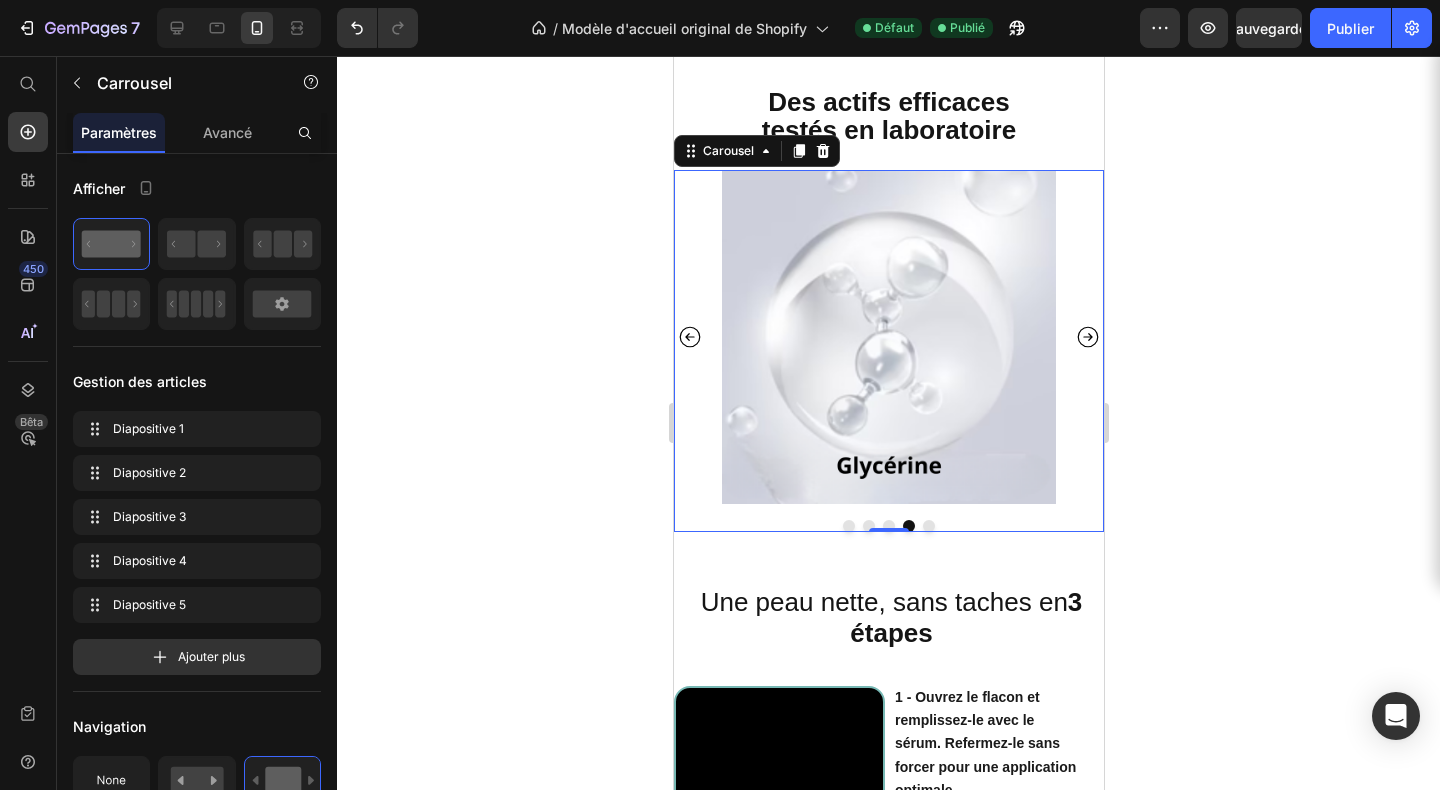 click at bounding box center [928, 526] 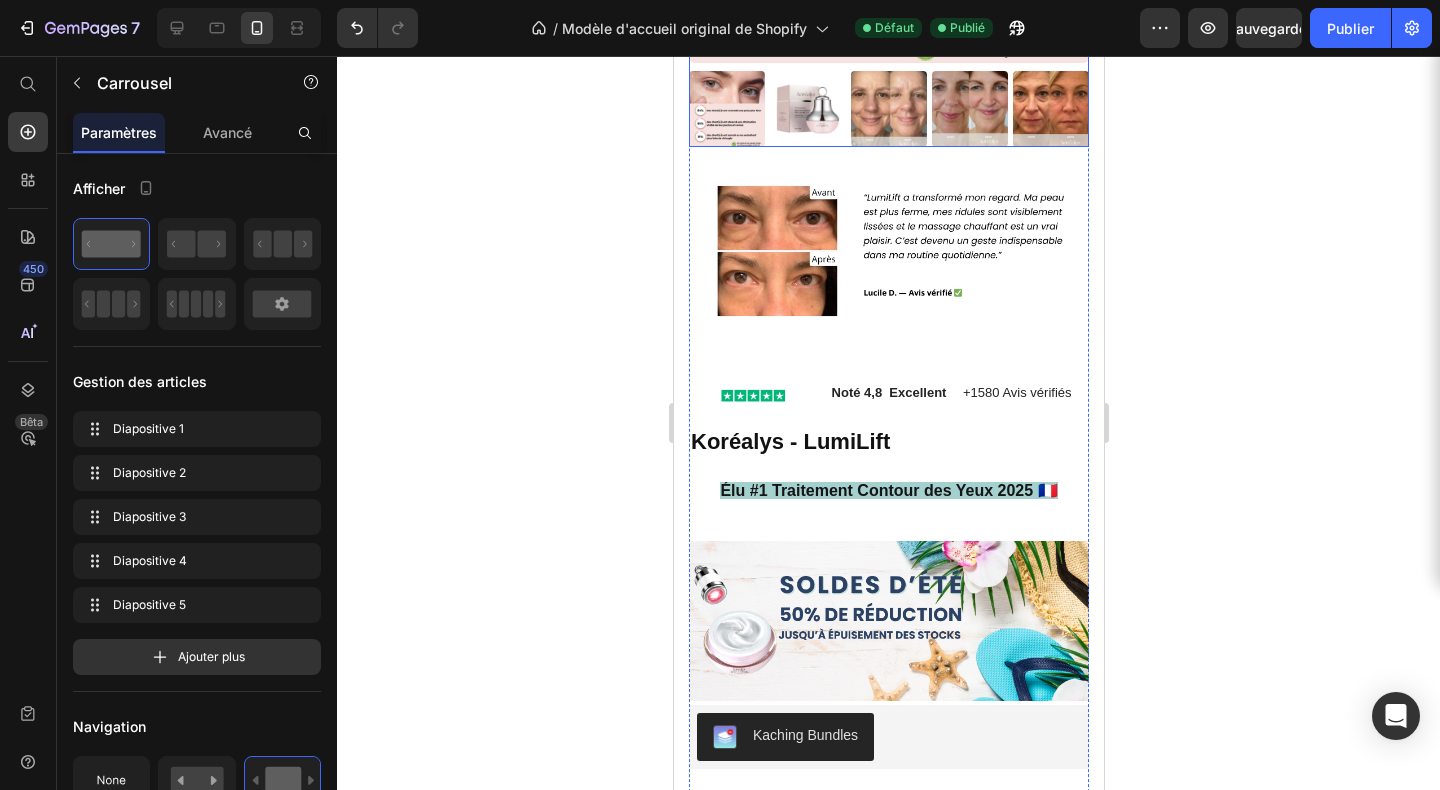 scroll, scrollTop: 1162, scrollLeft: 0, axis: vertical 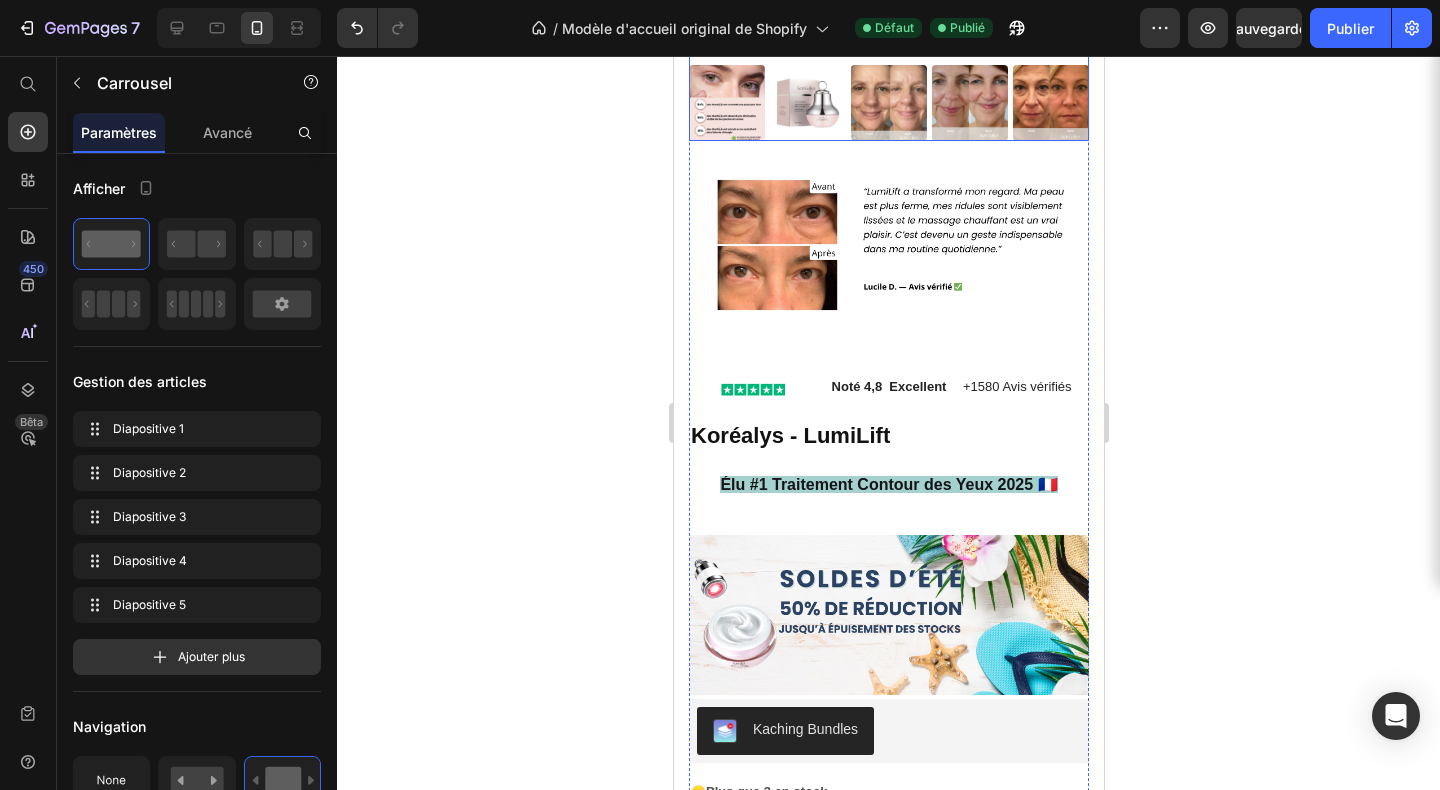 click at bounding box center [807, 103] 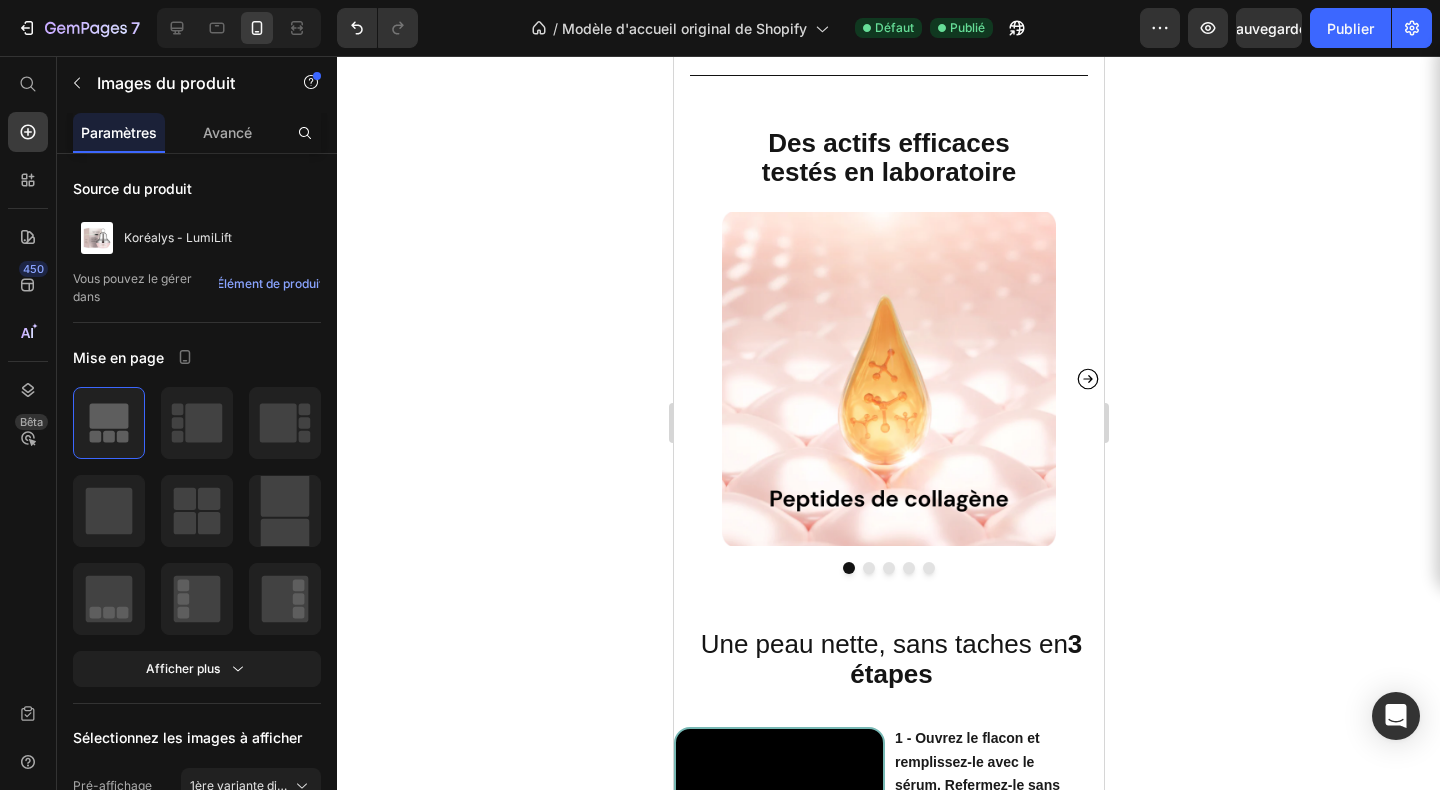 scroll, scrollTop: 3265, scrollLeft: 0, axis: vertical 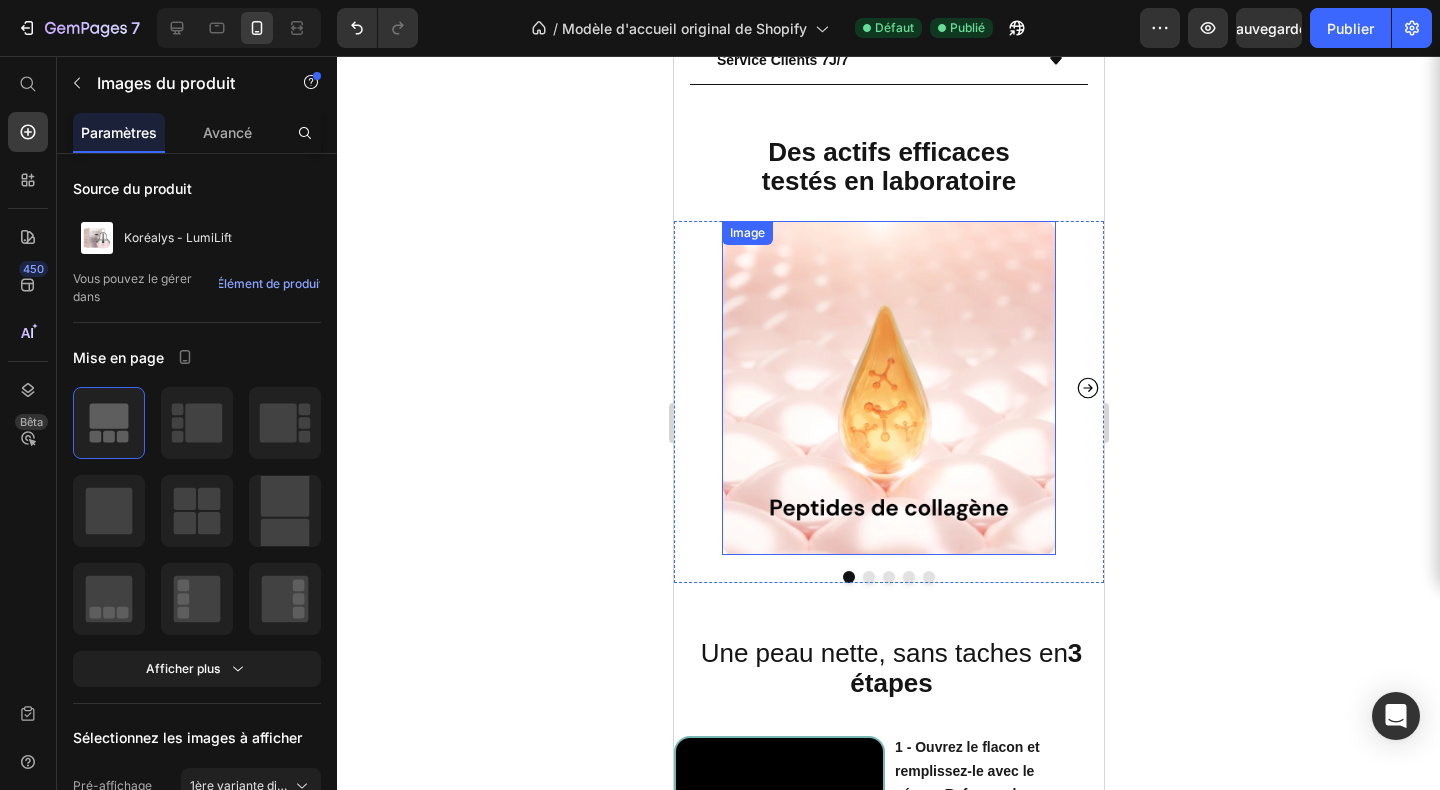 click at bounding box center [888, 388] 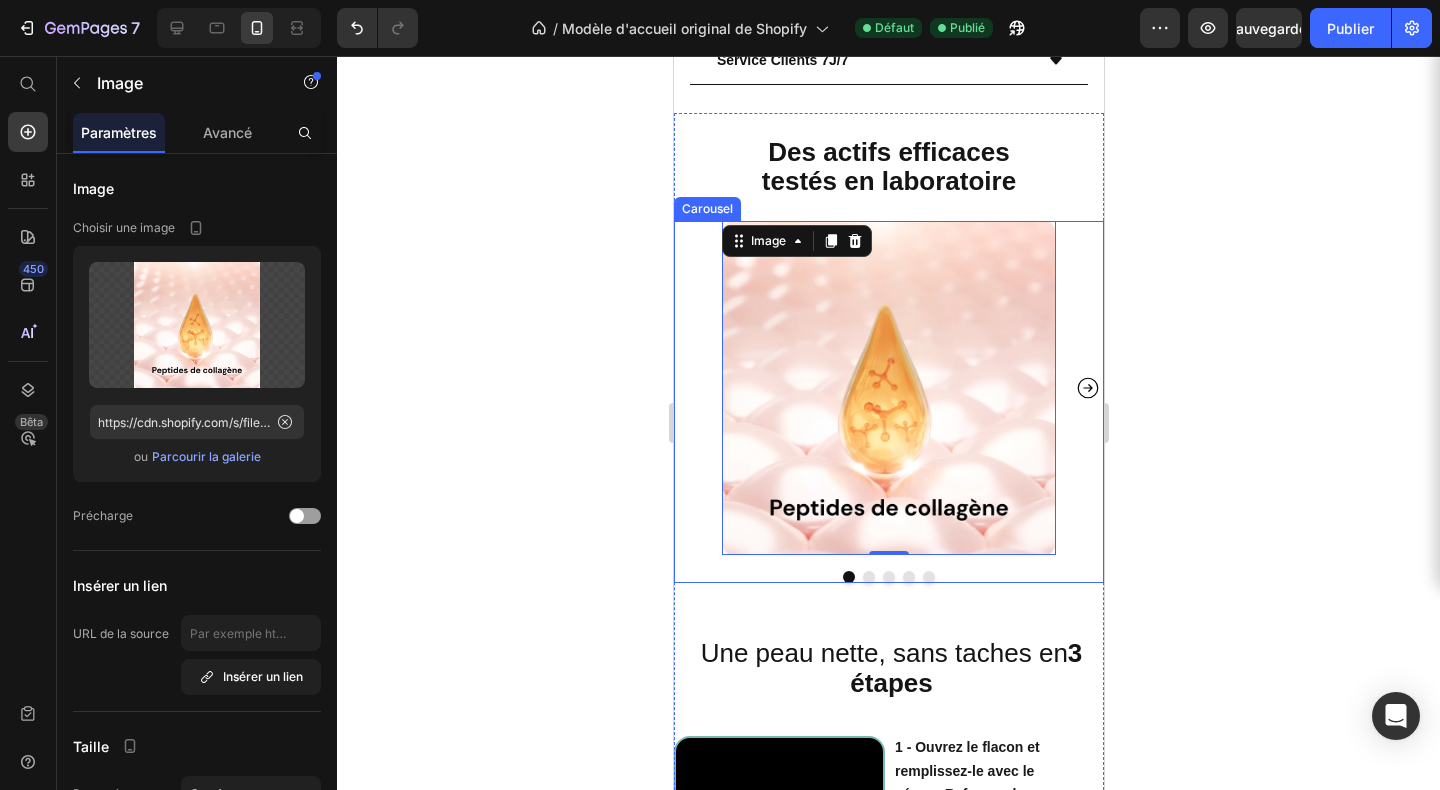 click 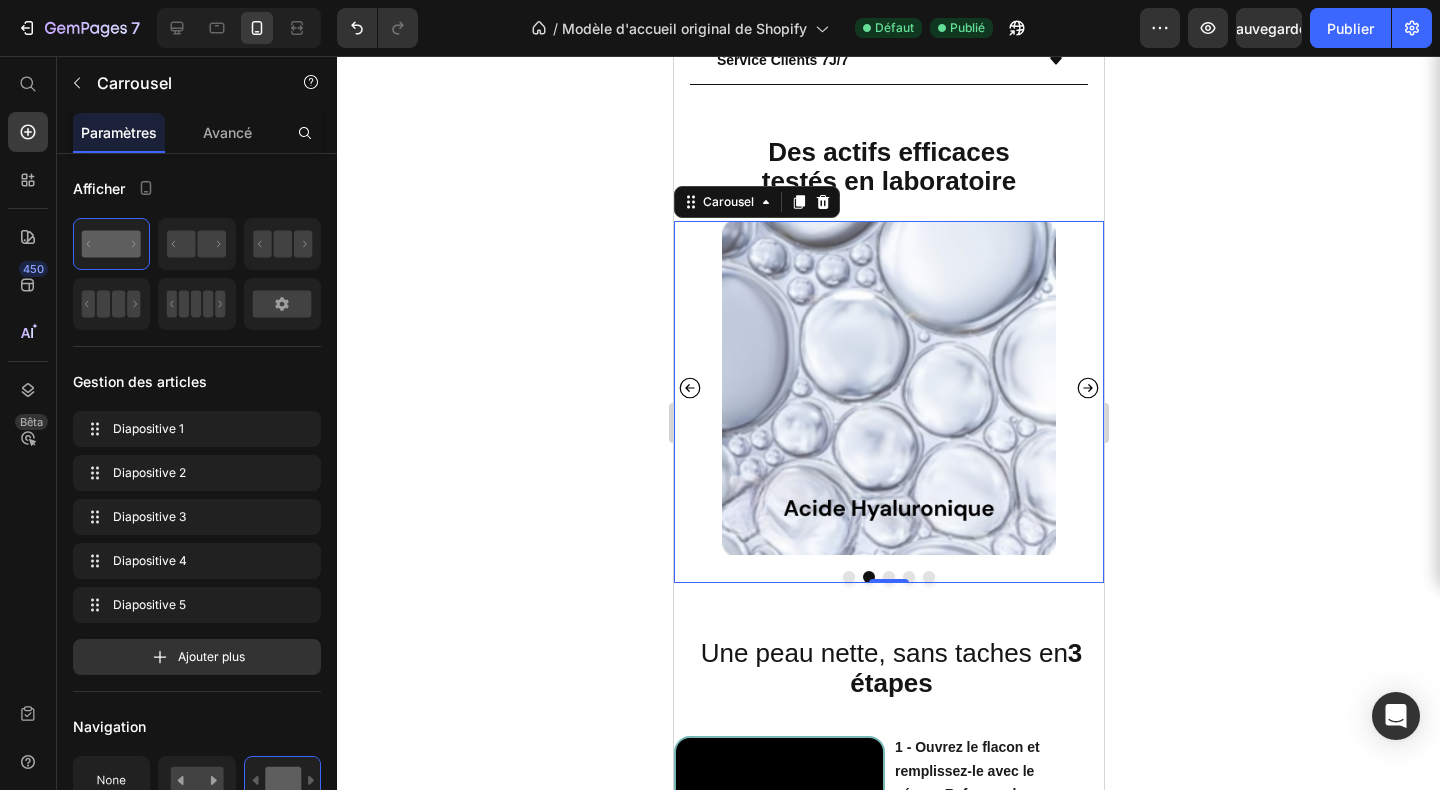 click 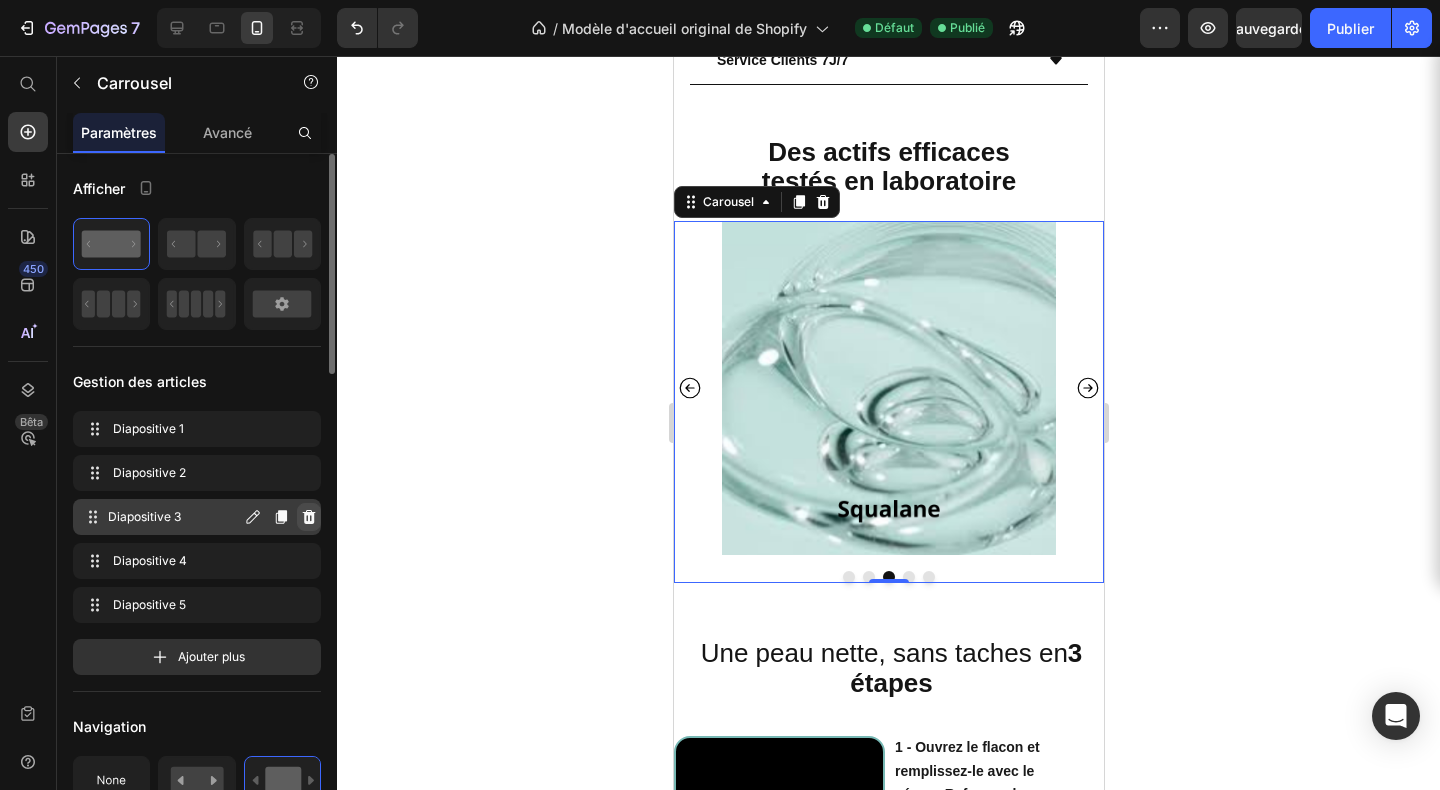 click 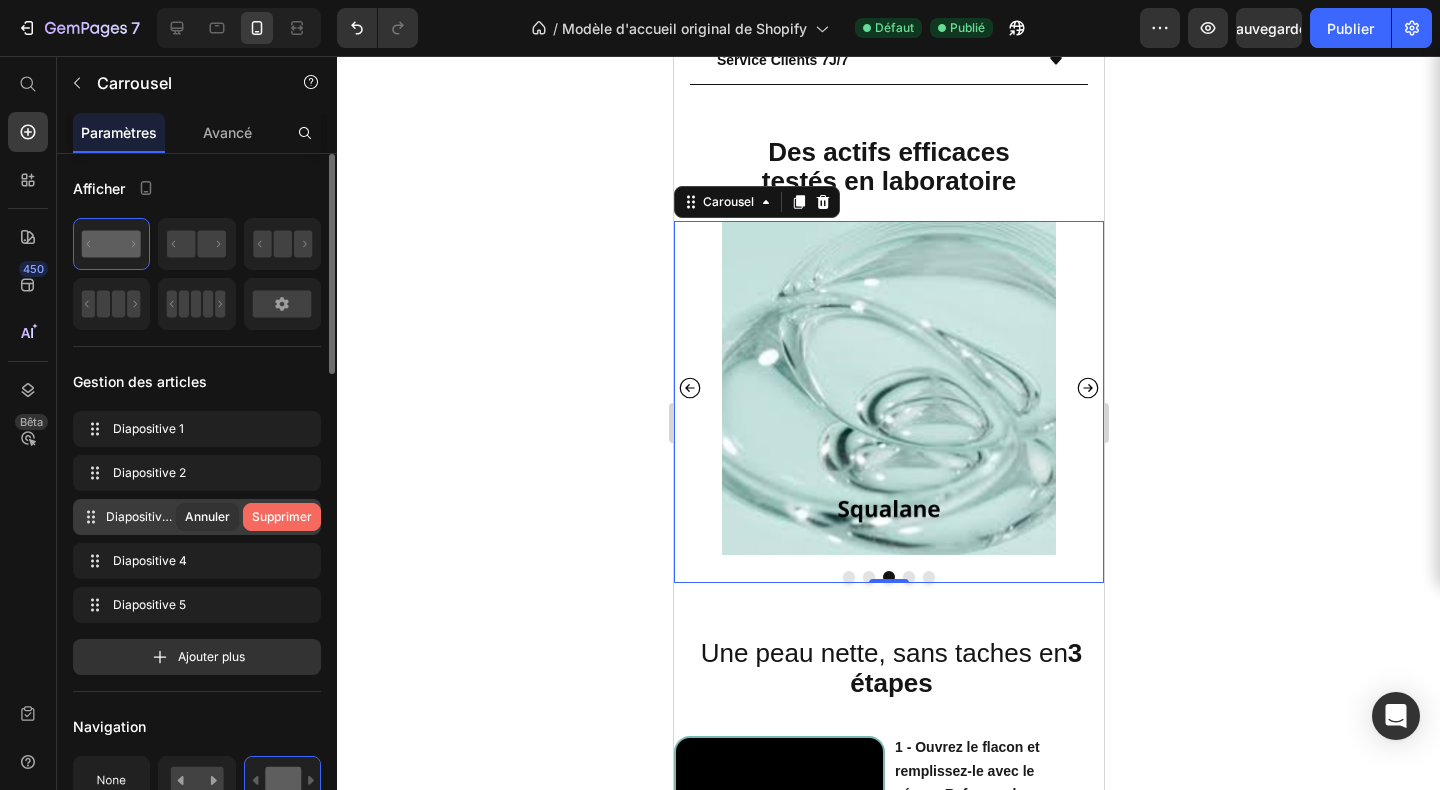 click on "Supprimer" at bounding box center (282, 516) 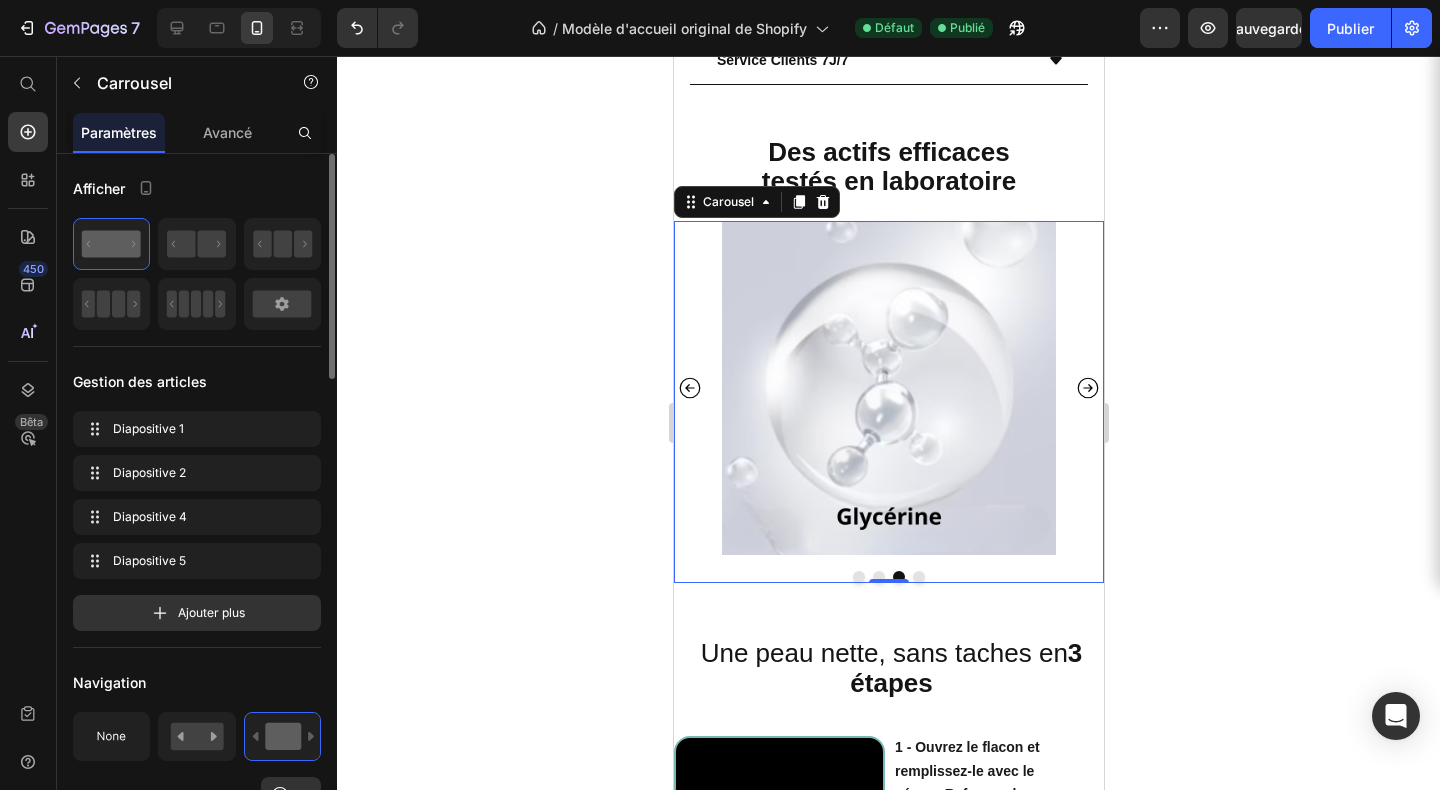 click 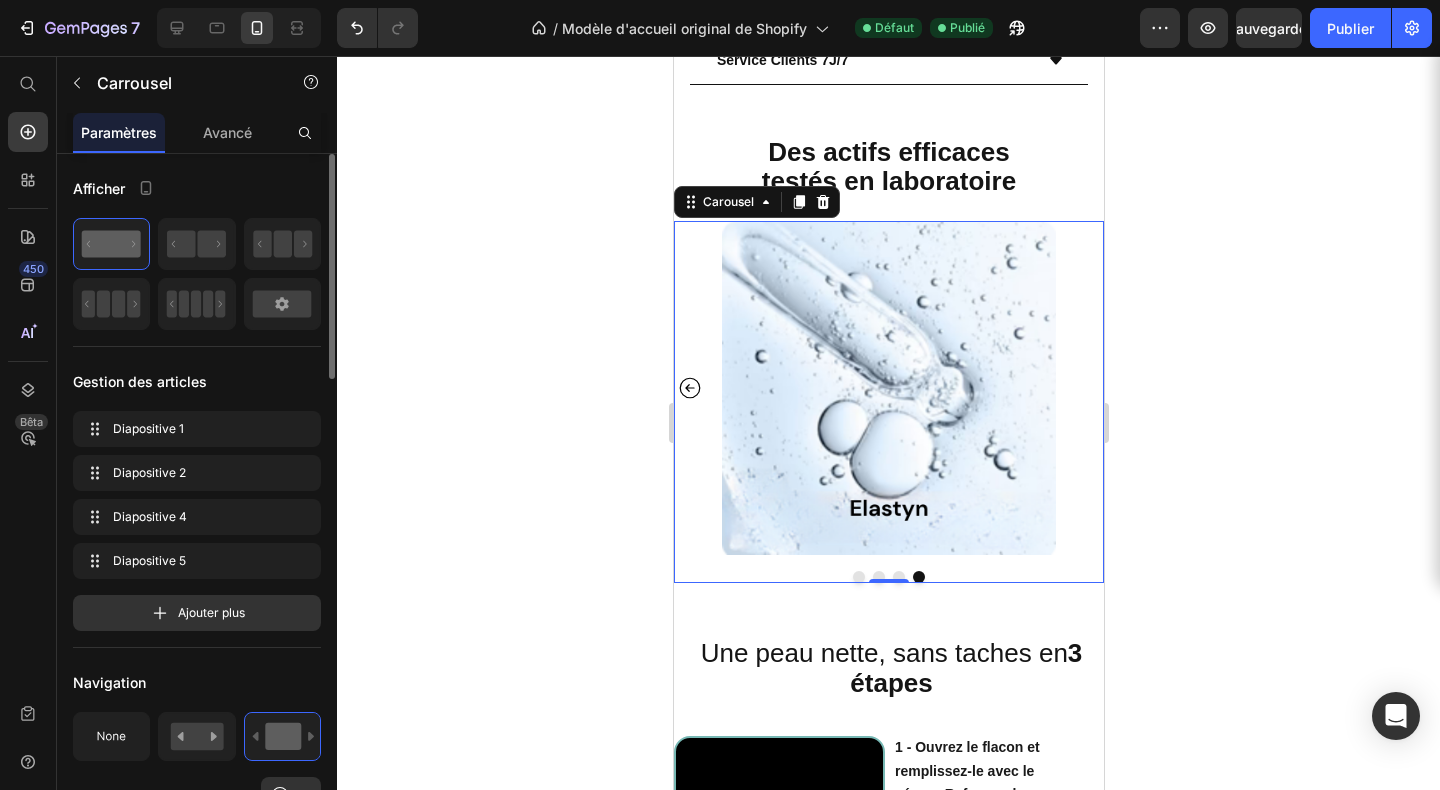 click on "Image Image Image Row Image Row" at bounding box center (888, 388) 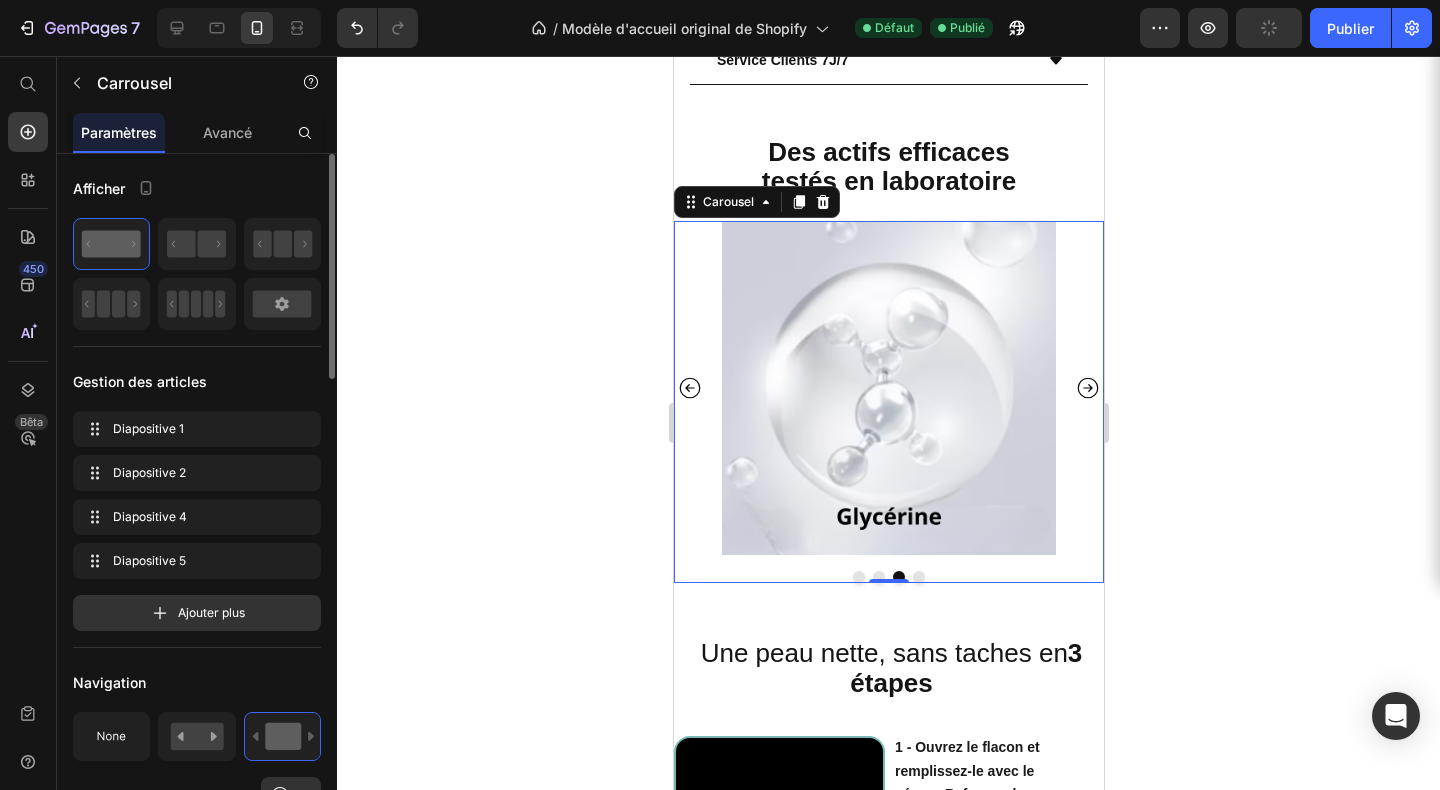 click 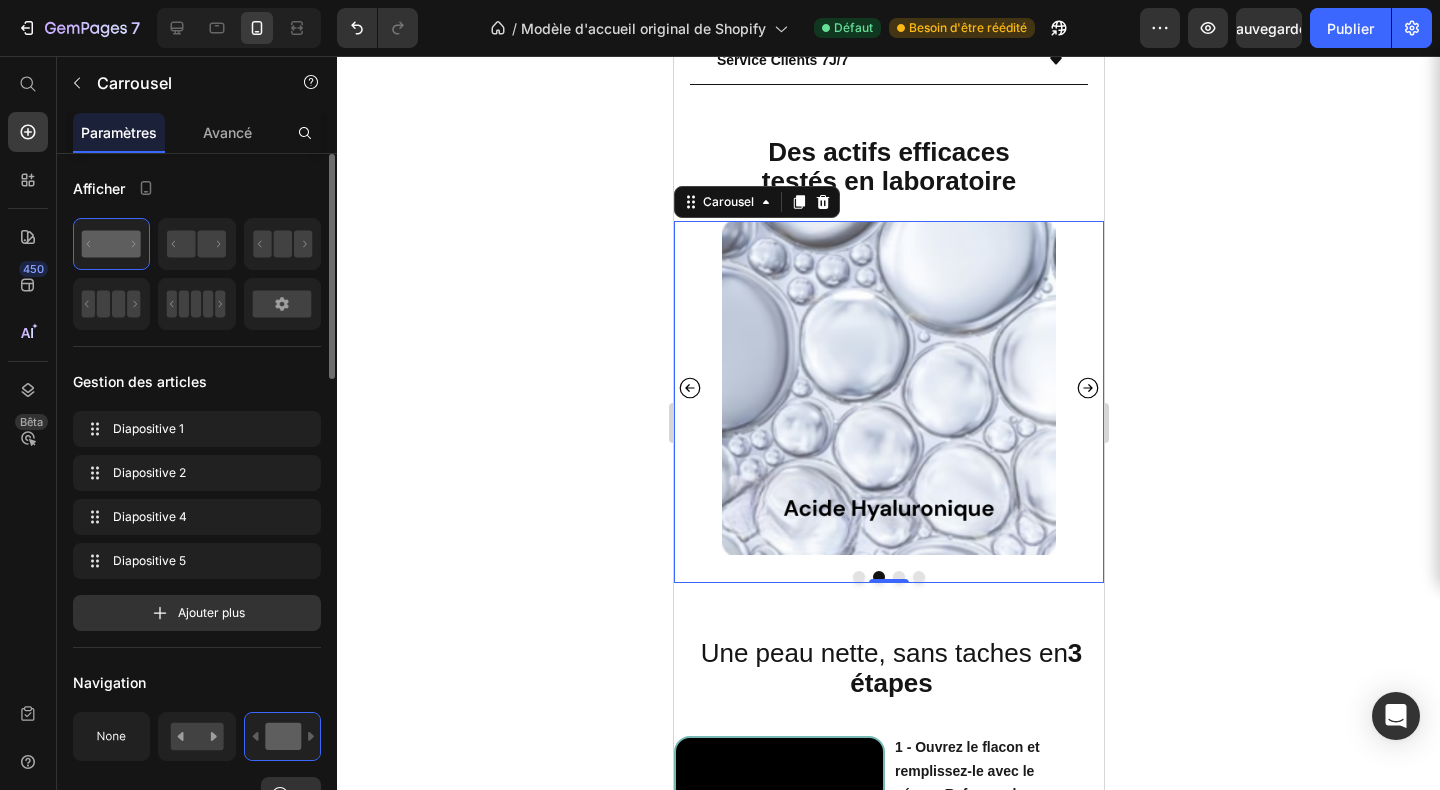 click 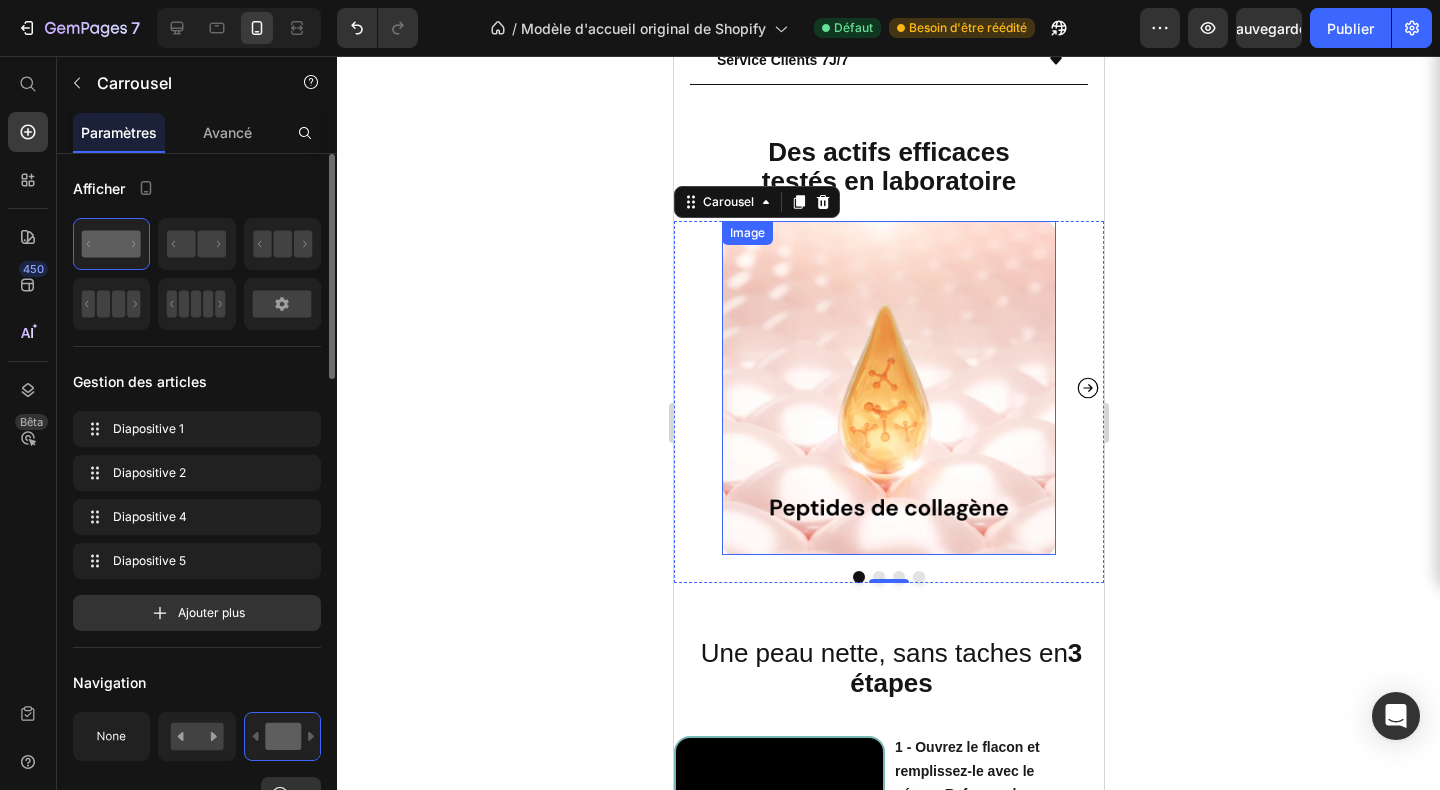 click at bounding box center (888, 388) 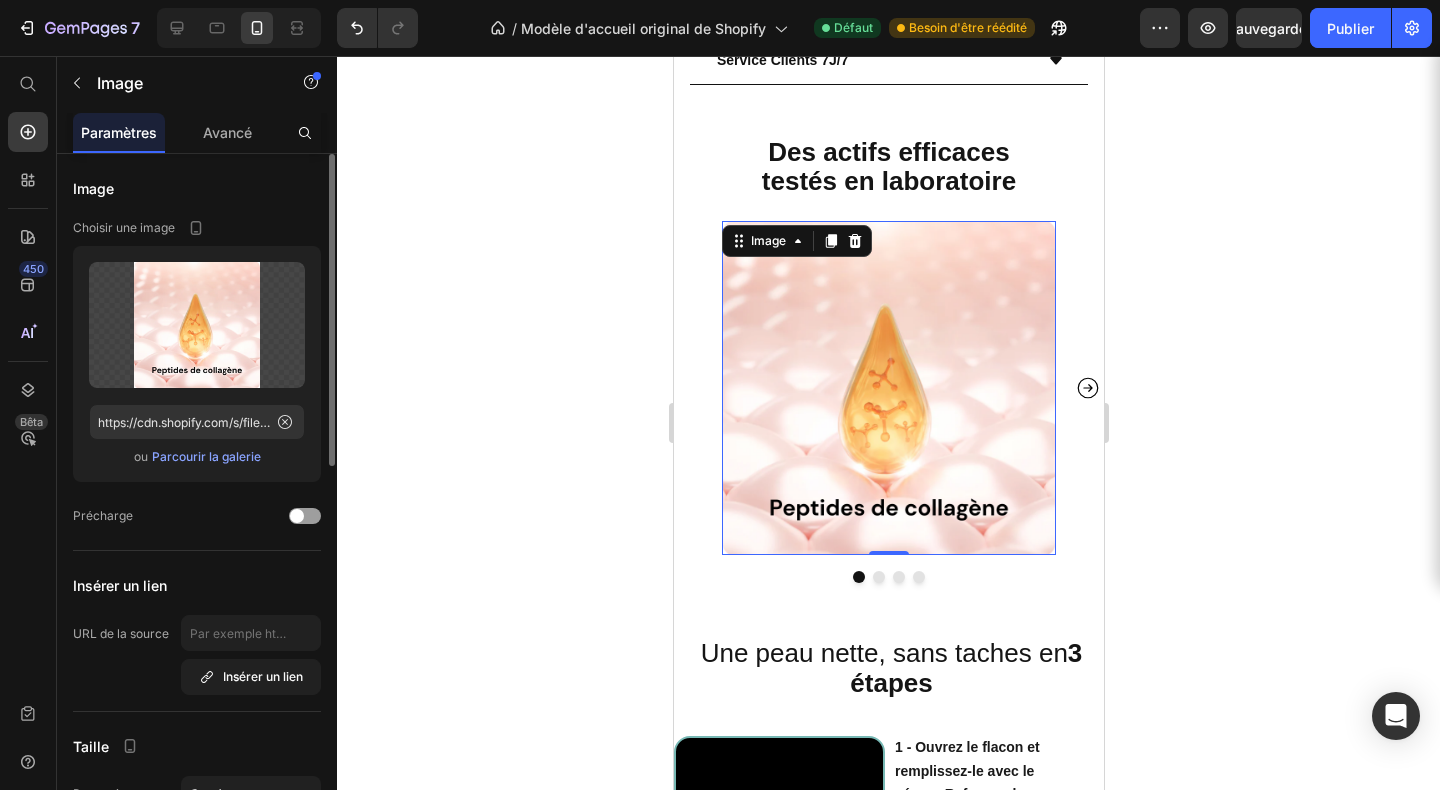 click on "Parcourir la galerie" at bounding box center (206, 456) 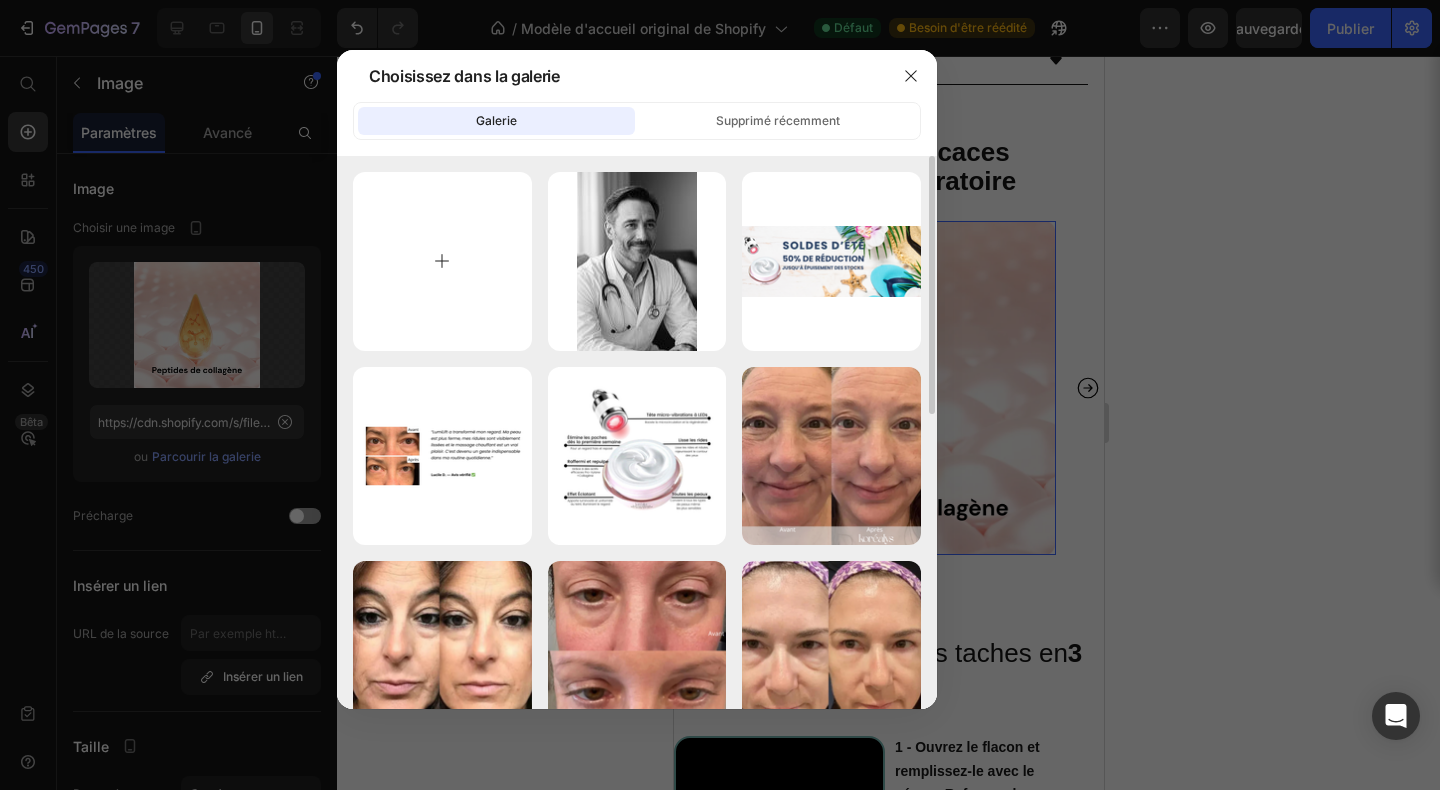 click at bounding box center [442, 261] 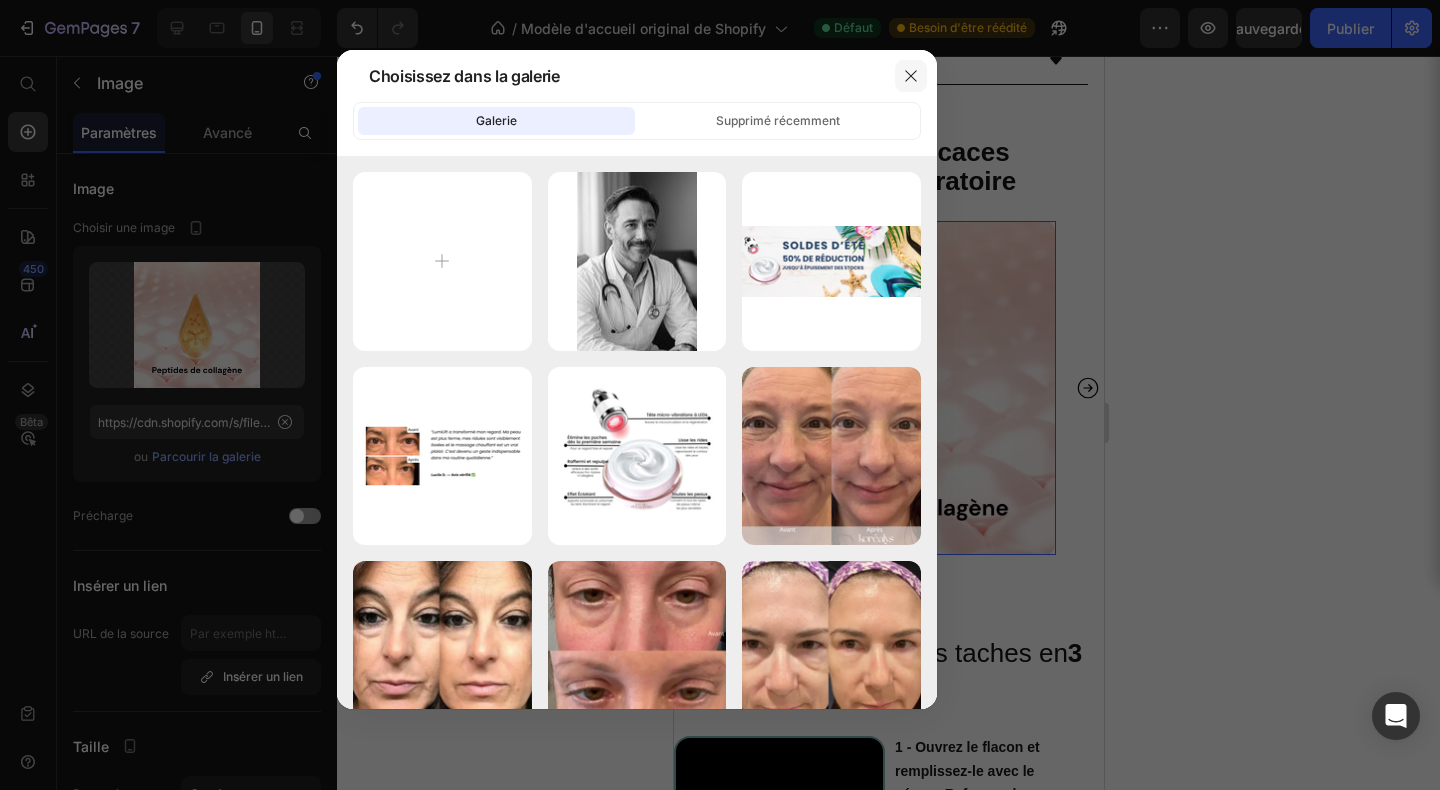 click 